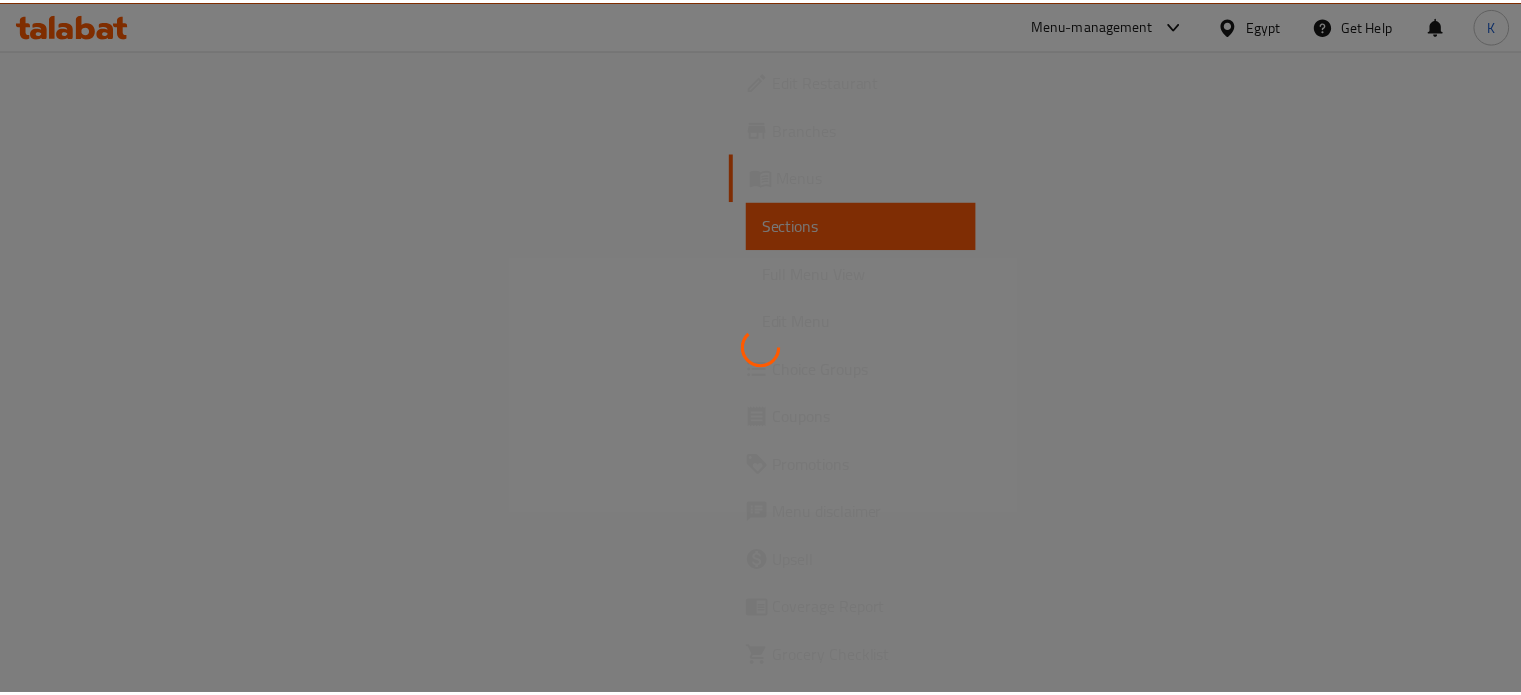 scroll, scrollTop: 0, scrollLeft: 0, axis: both 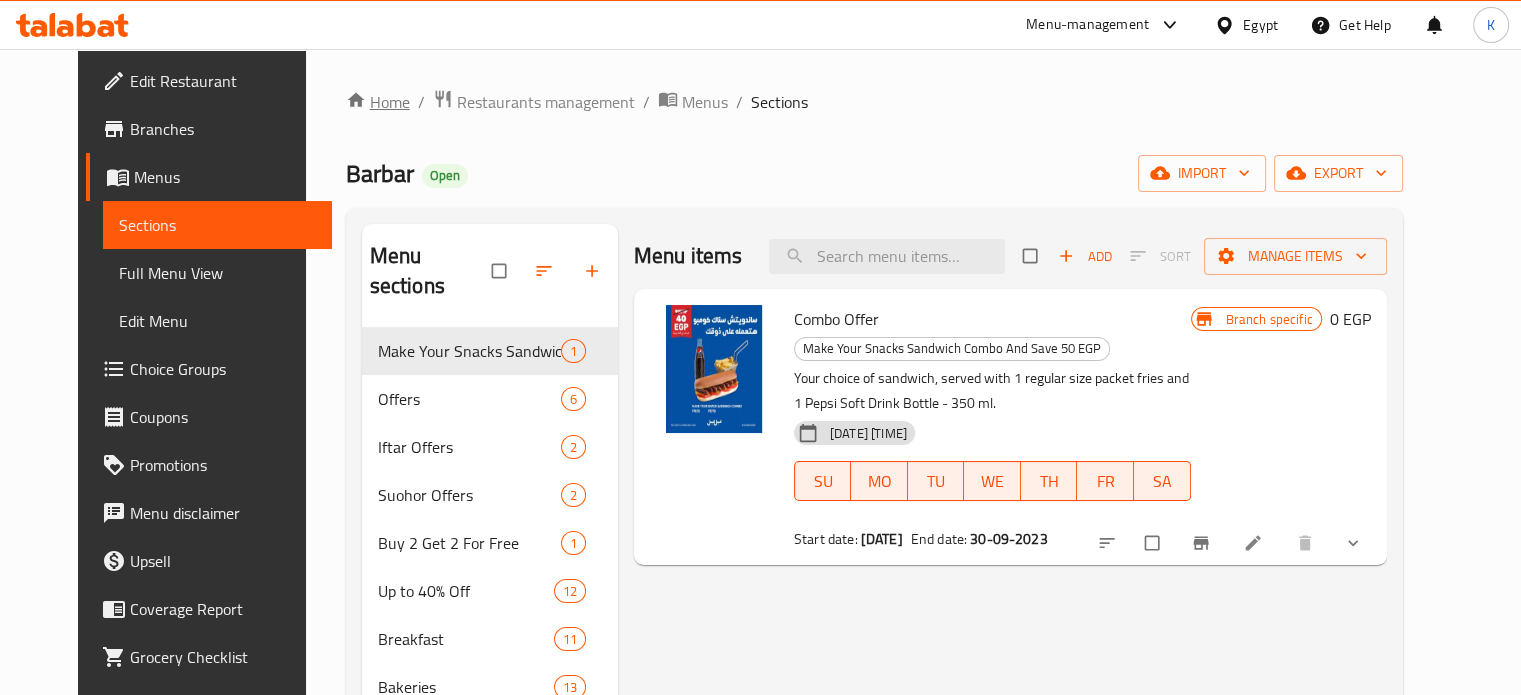 click on "Home" at bounding box center [378, 102] 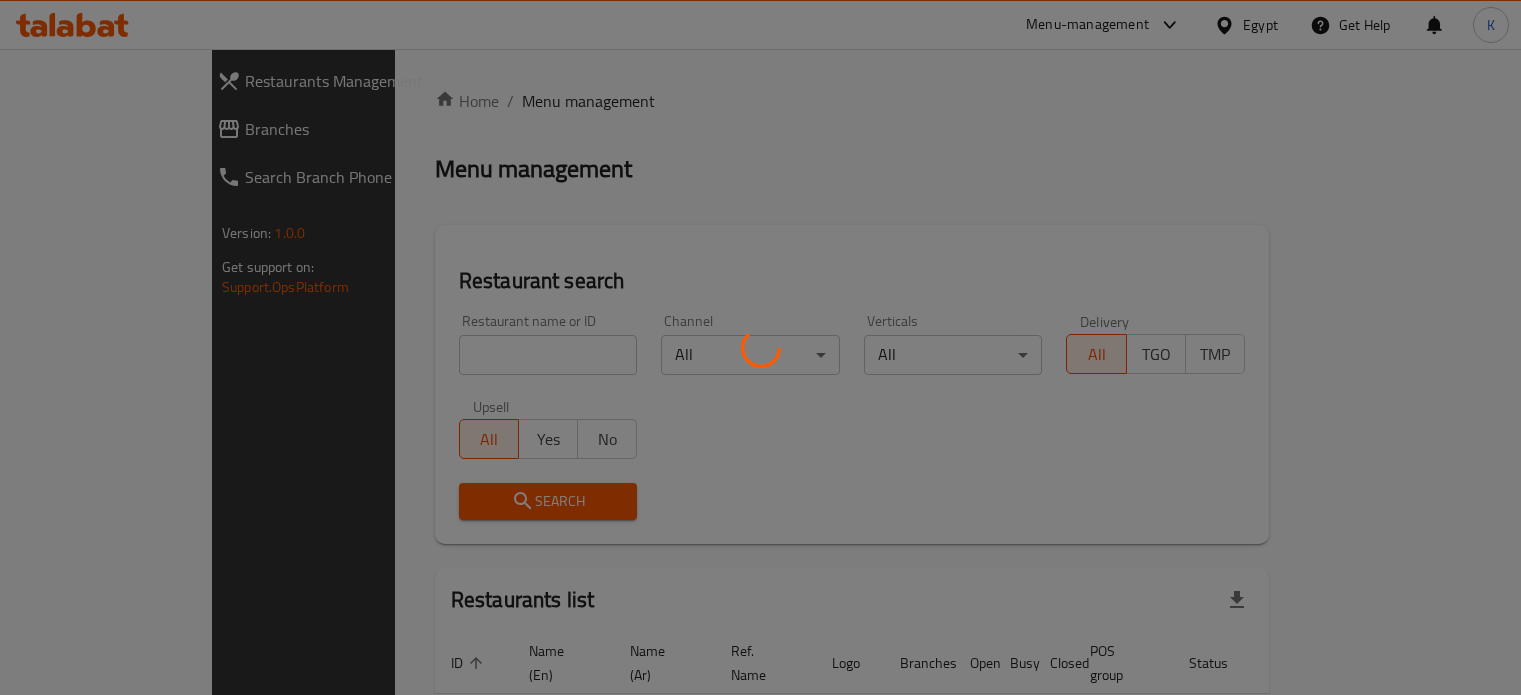 scroll, scrollTop: 0, scrollLeft: 0, axis: both 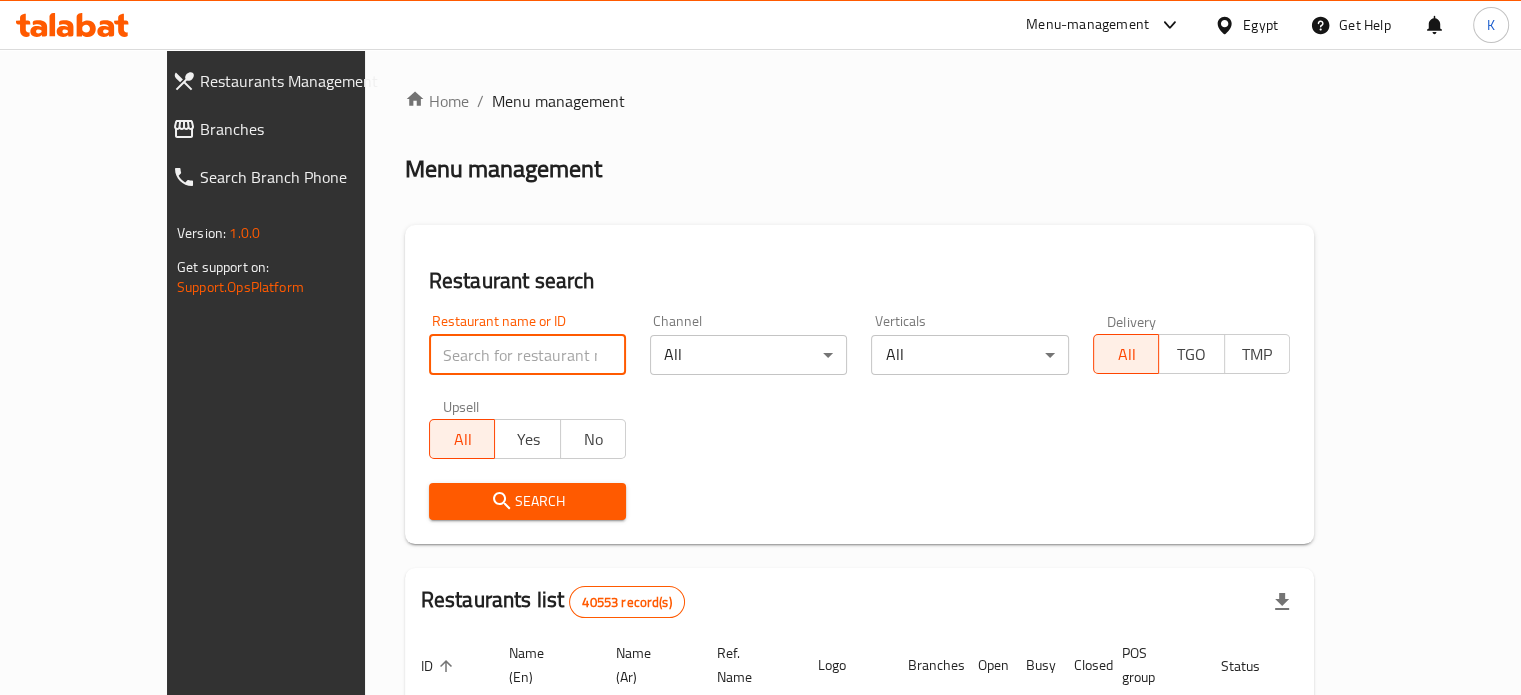 click at bounding box center (527, 355) 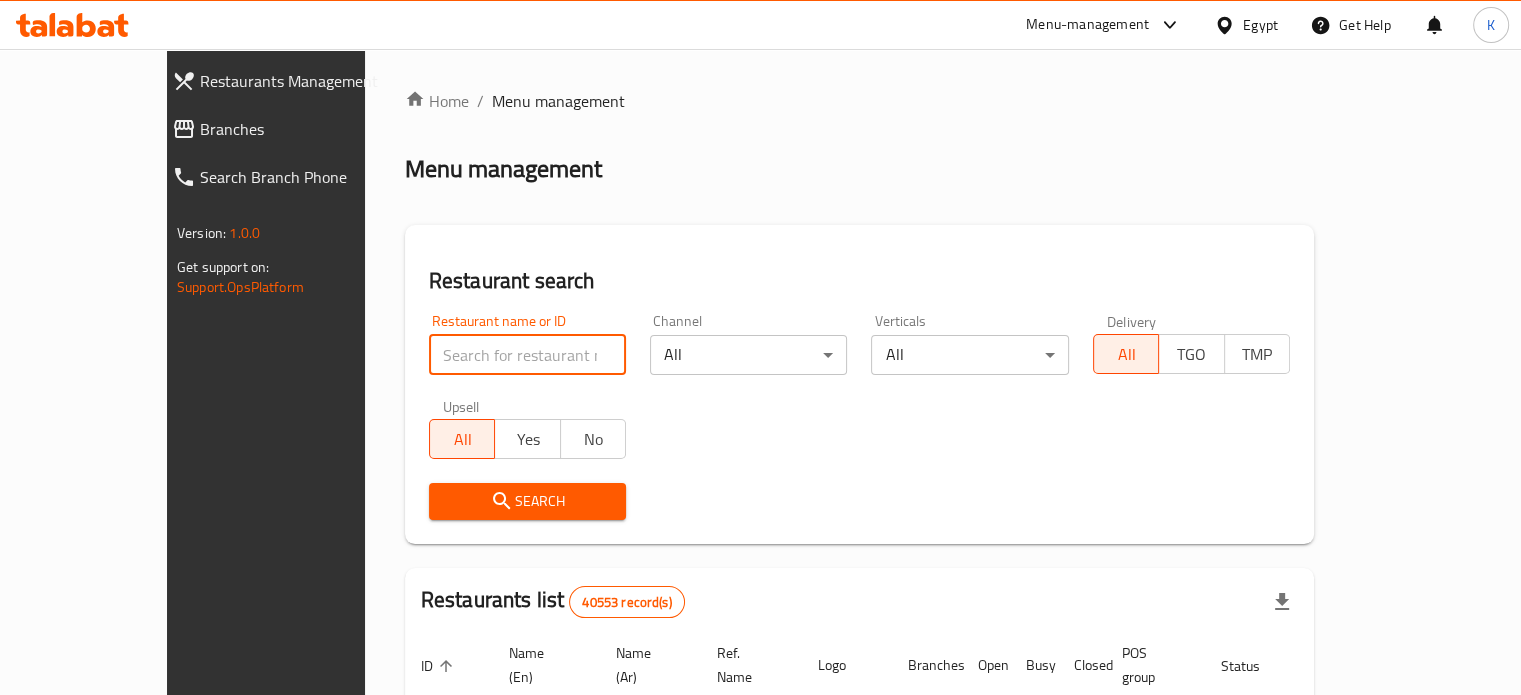 paste on "506327" 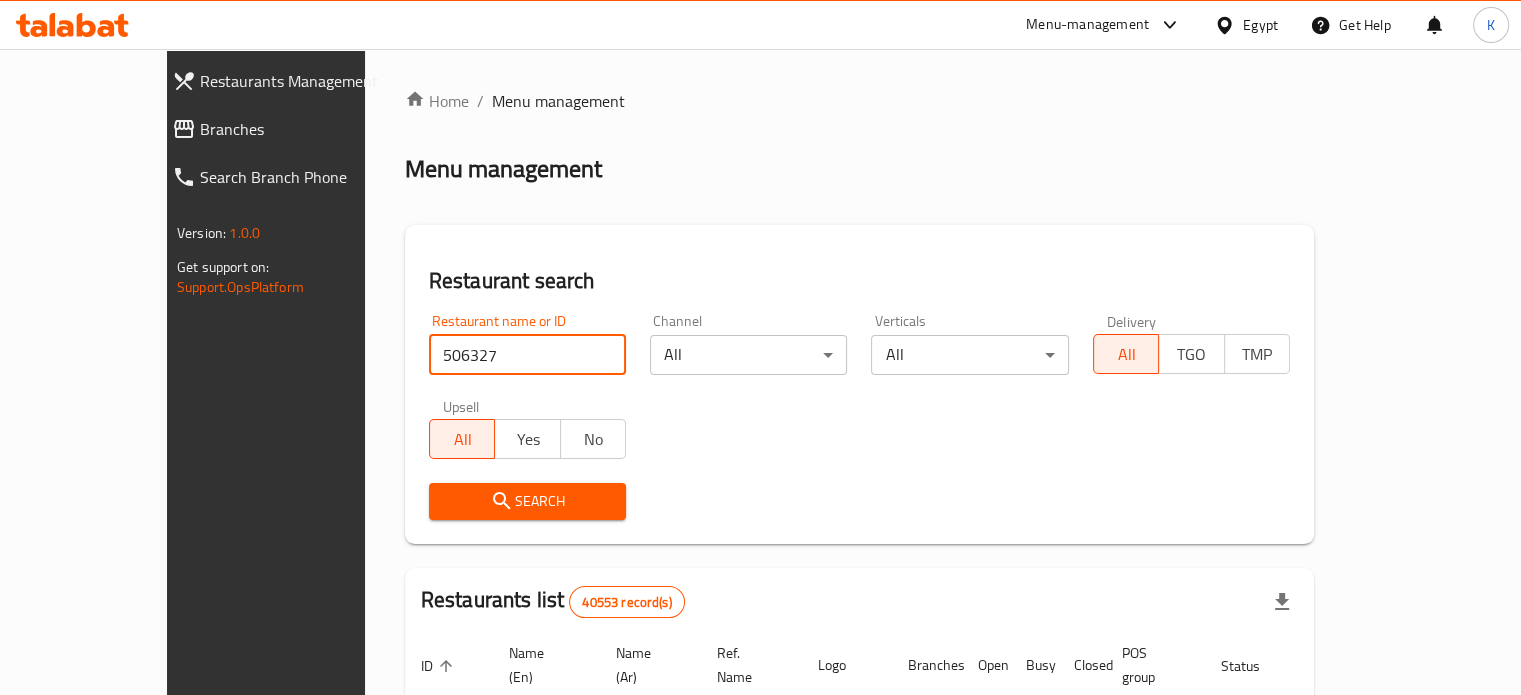type on "506327" 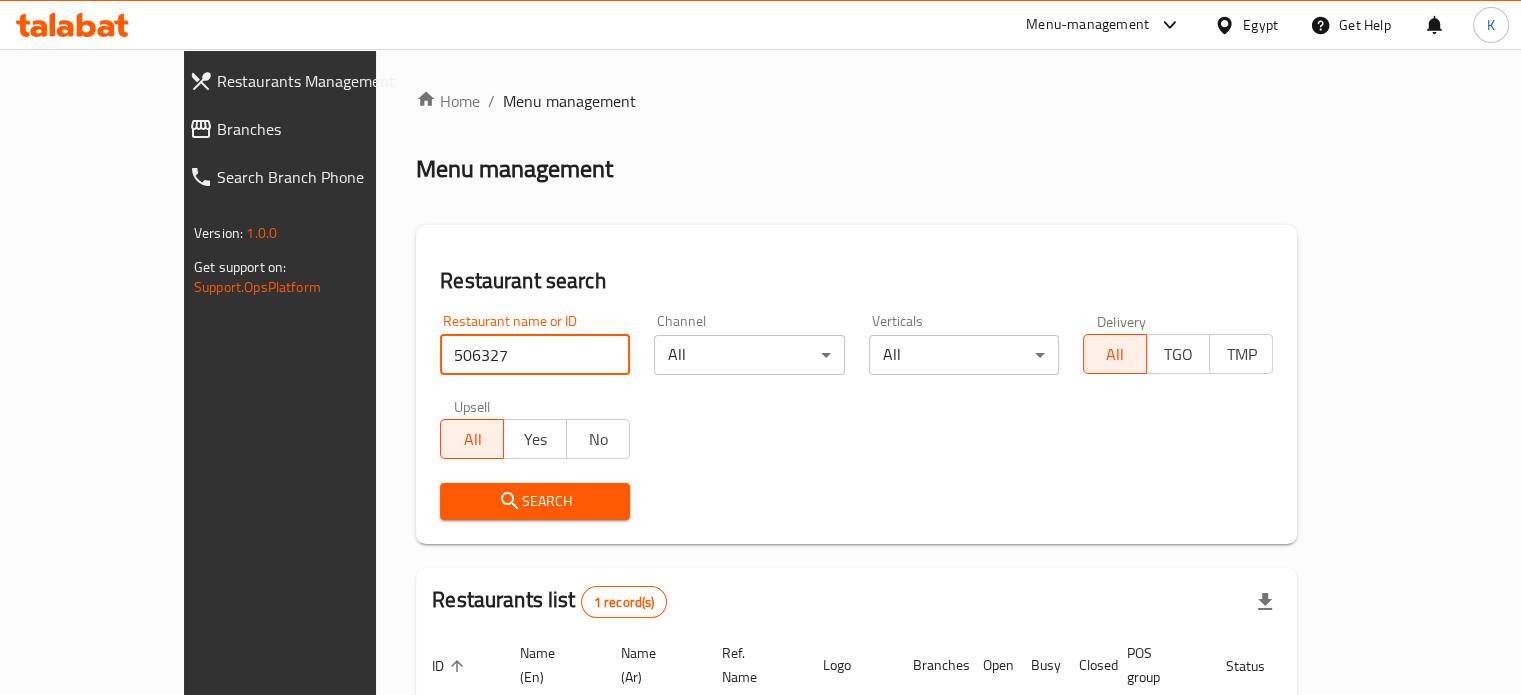 scroll, scrollTop: 156, scrollLeft: 0, axis: vertical 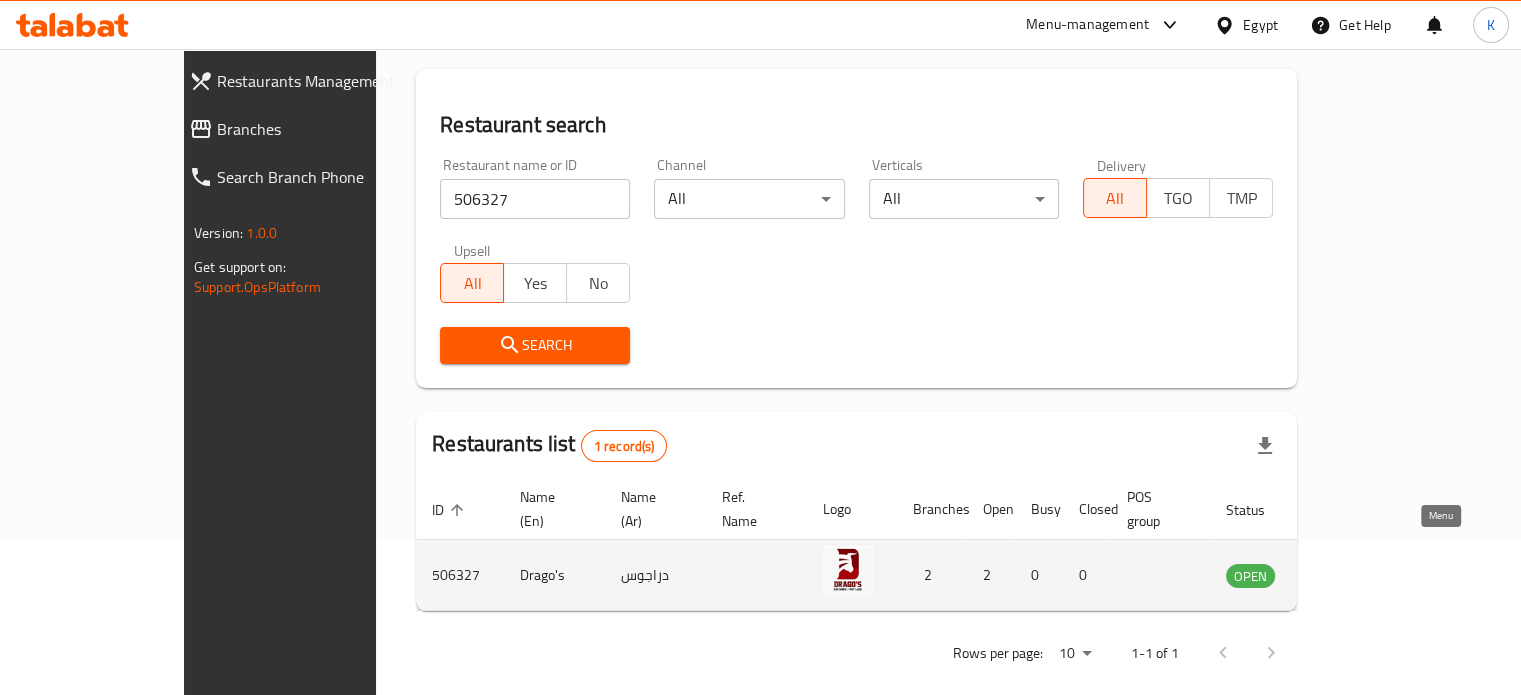 click 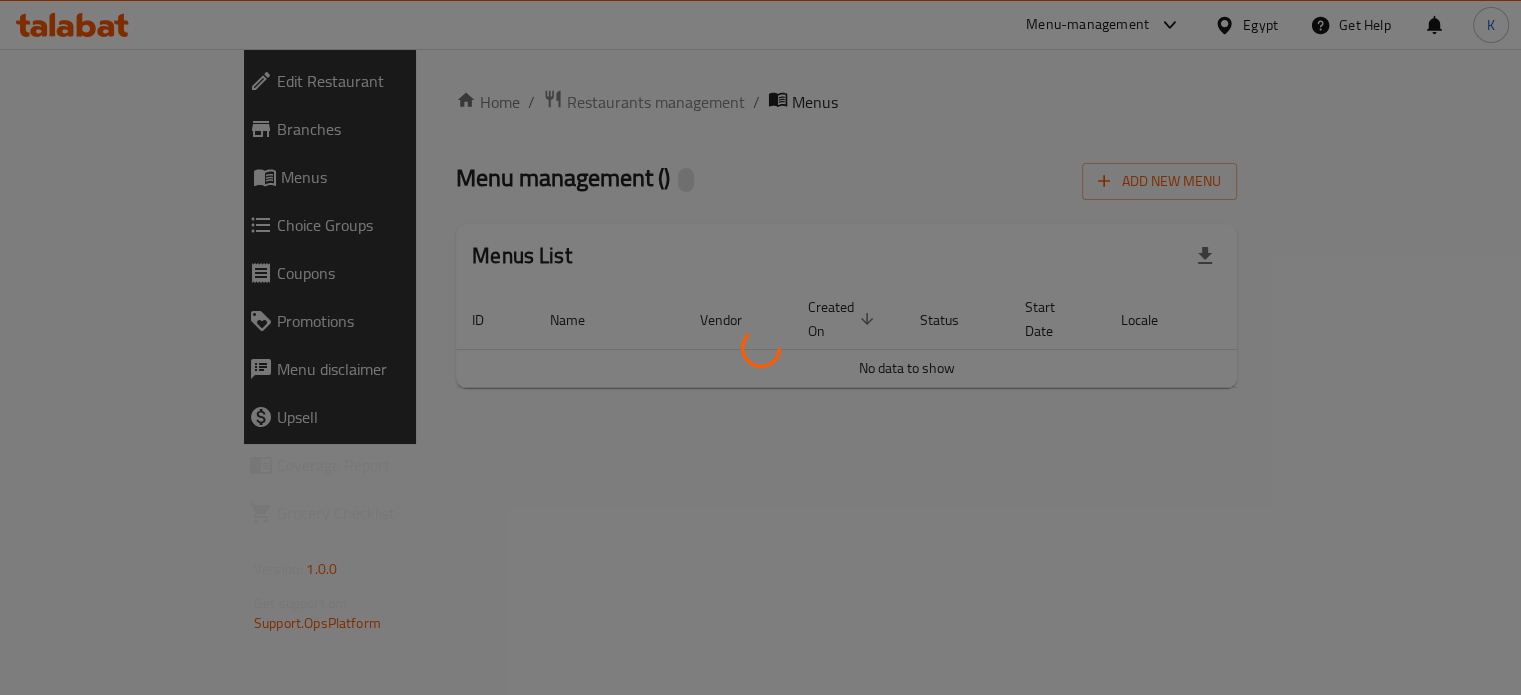 scroll, scrollTop: 0, scrollLeft: 0, axis: both 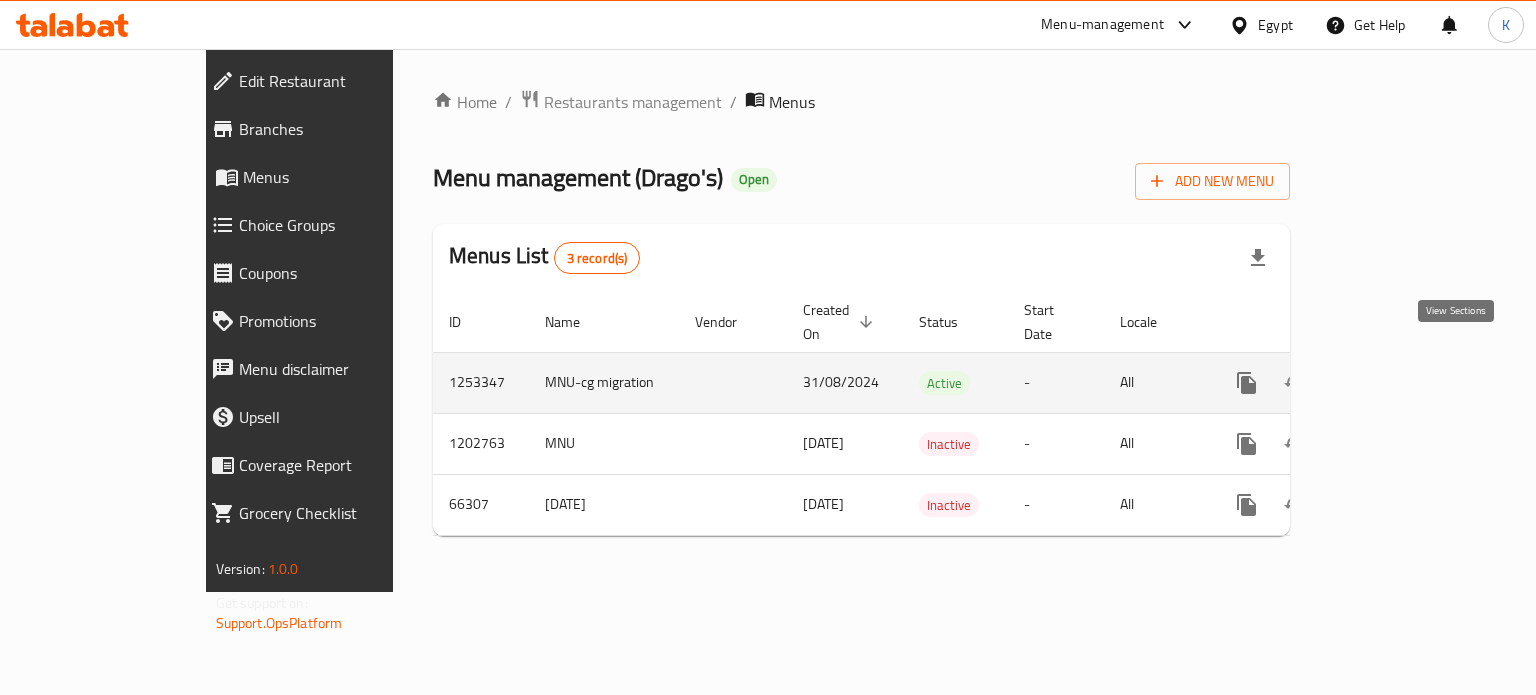 click 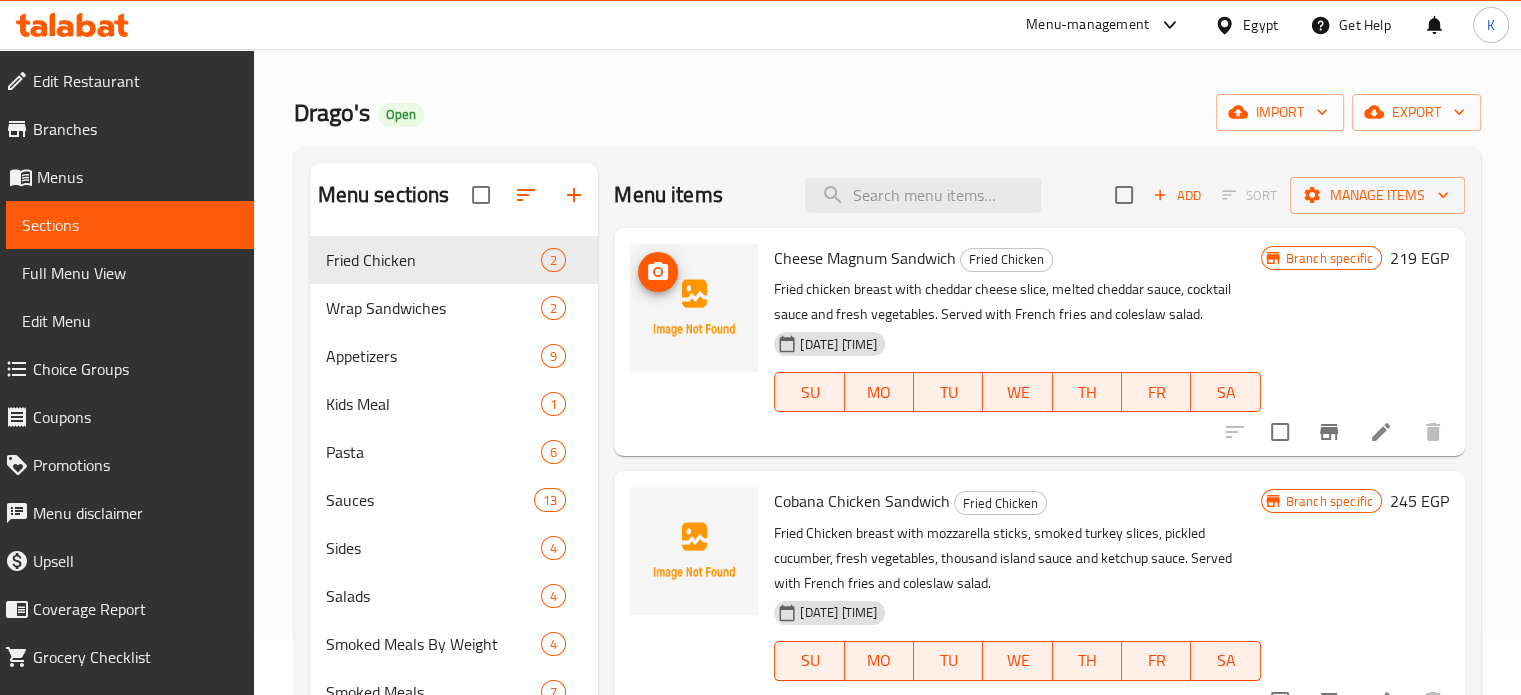scroll, scrollTop: 0, scrollLeft: 0, axis: both 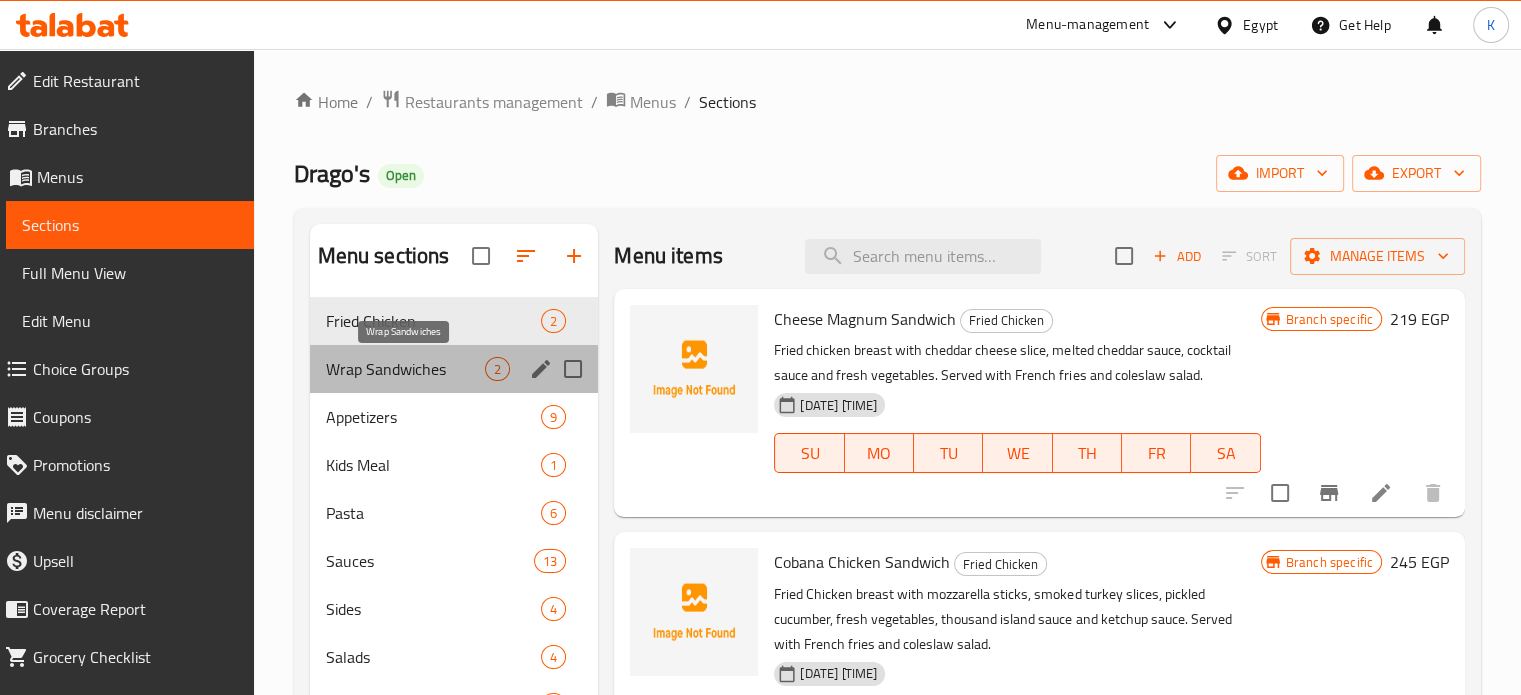 click on "Wrap Sandwiches" at bounding box center (406, 369) 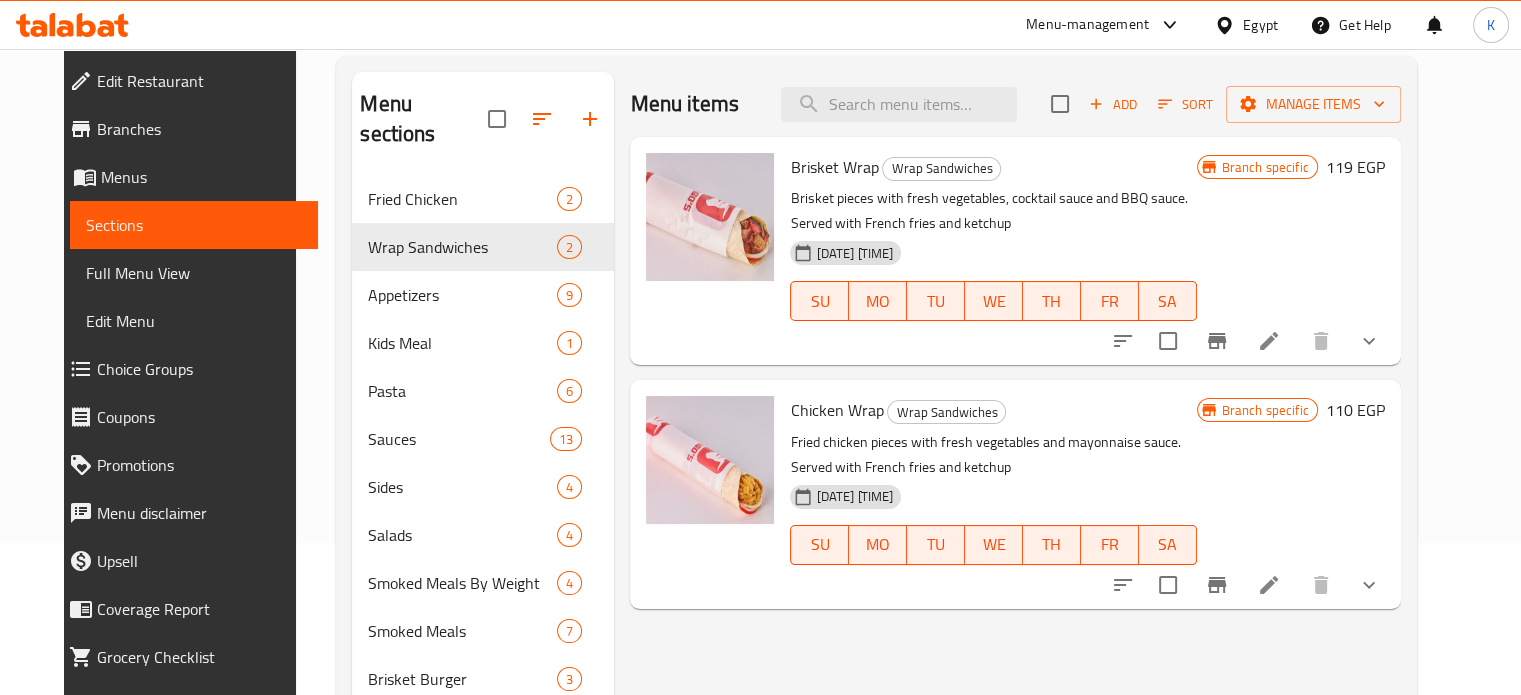 scroll, scrollTop: 138, scrollLeft: 0, axis: vertical 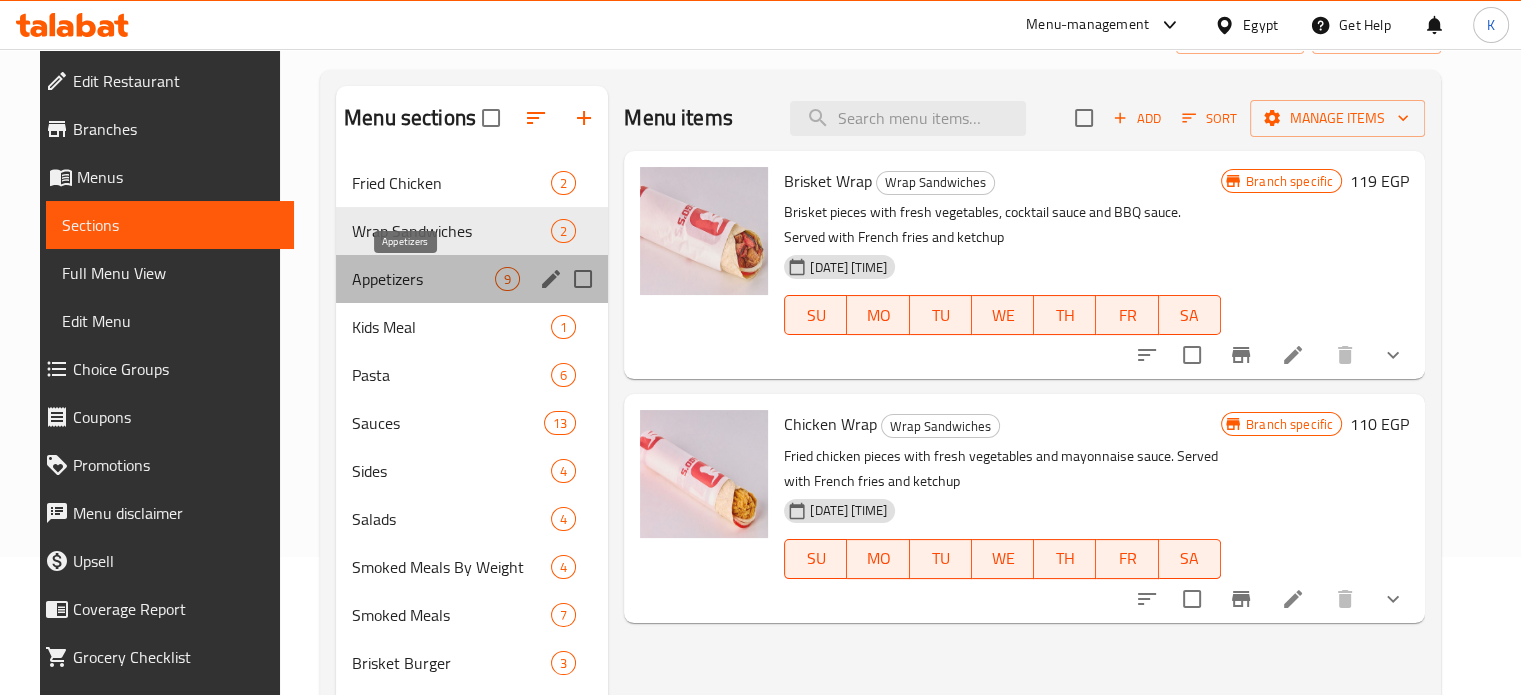 click on "Appetizers" at bounding box center (423, 279) 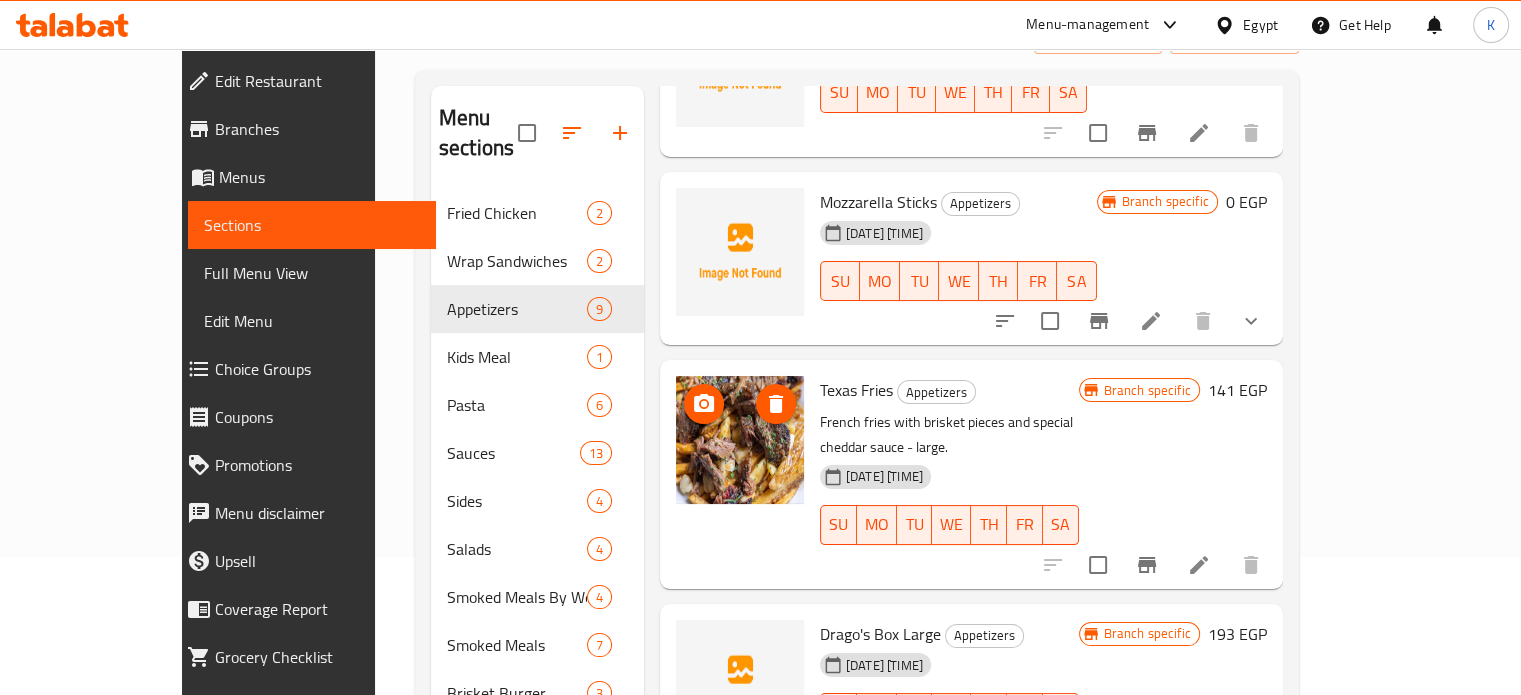 scroll, scrollTop: 1018, scrollLeft: 0, axis: vertical 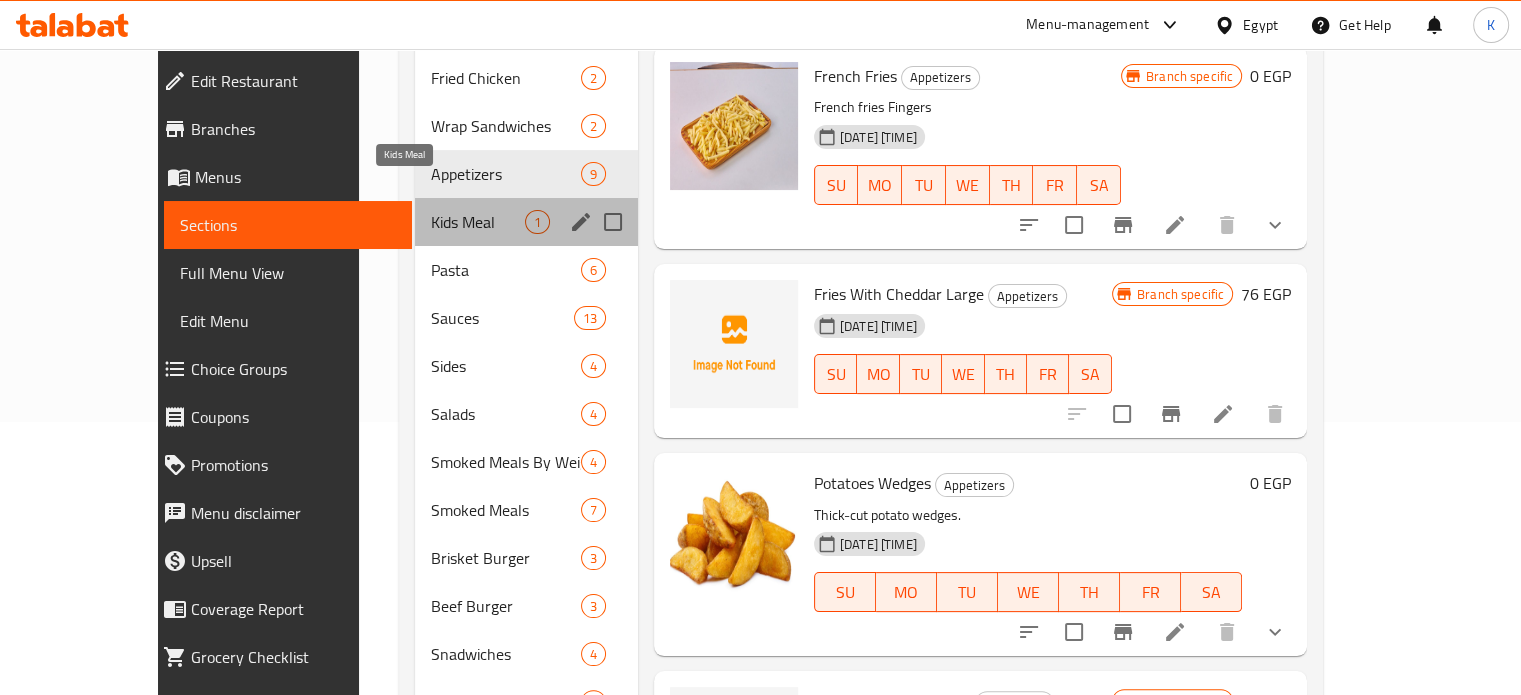 click on "Kids Meal" at bounding box center (478, 222) 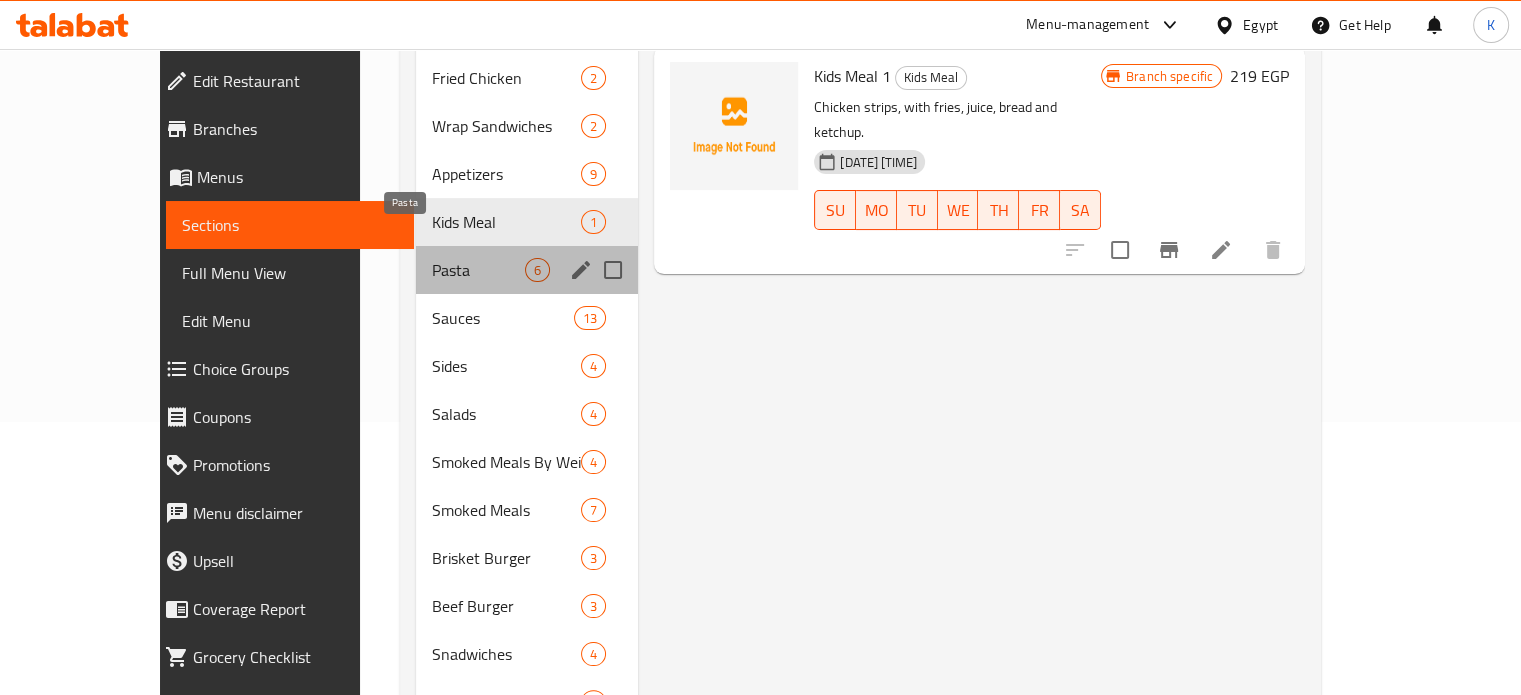 click on "Pasta" at bounding box center (478, 270) 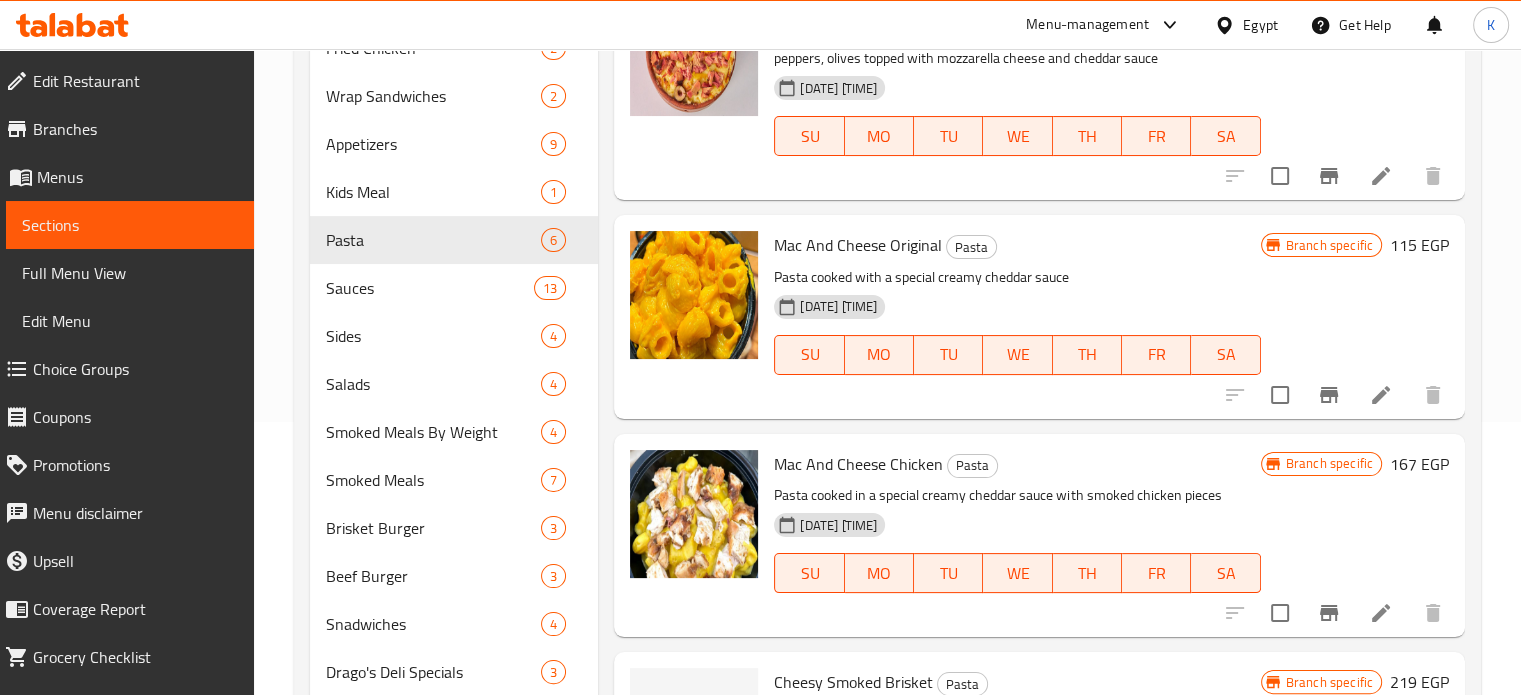 scroll, scrollTop: 0, scrollLeft: 0, axis: both 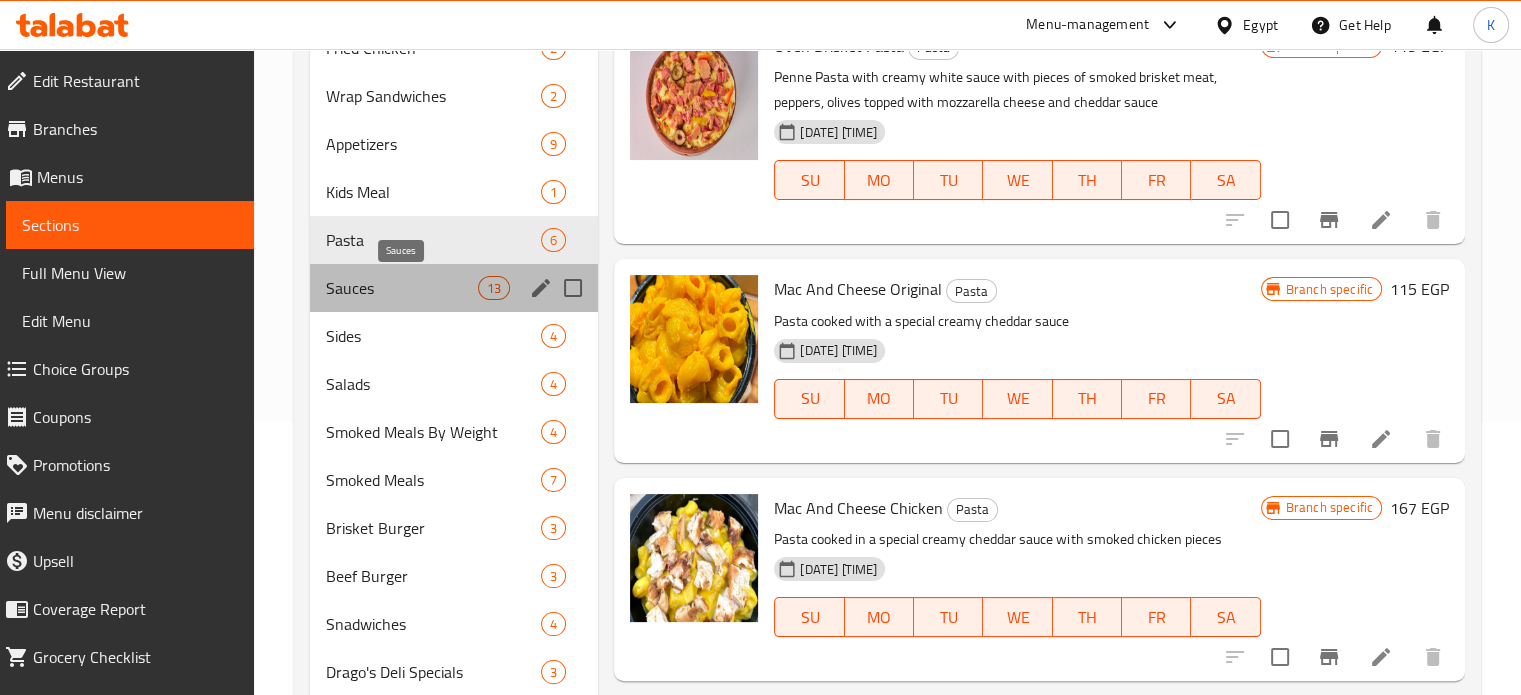 click on "Sauces" at bounding box center [402, 288] 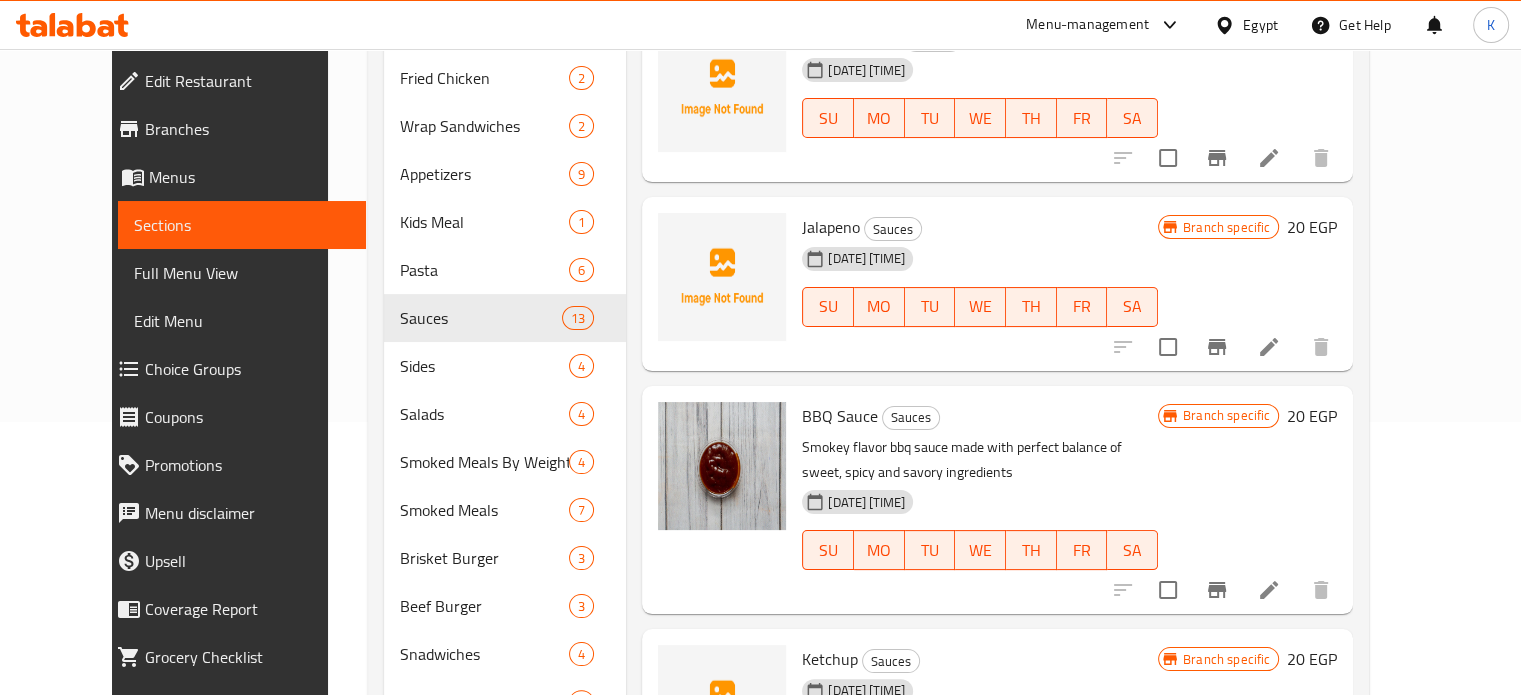 scroll, scrollTop: 1140, scrollLeft: 0, axis: vertical 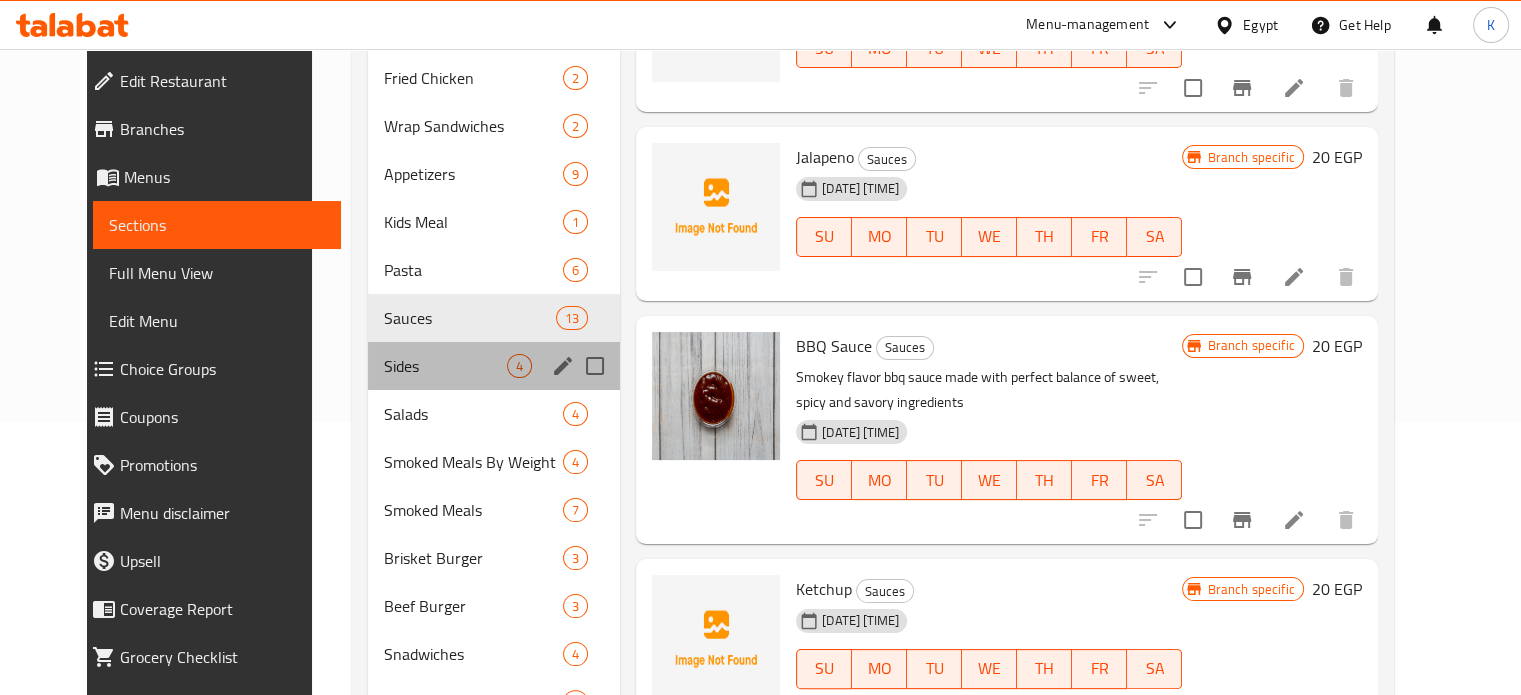click on "Sides 4" at bounding box center [494, 366] 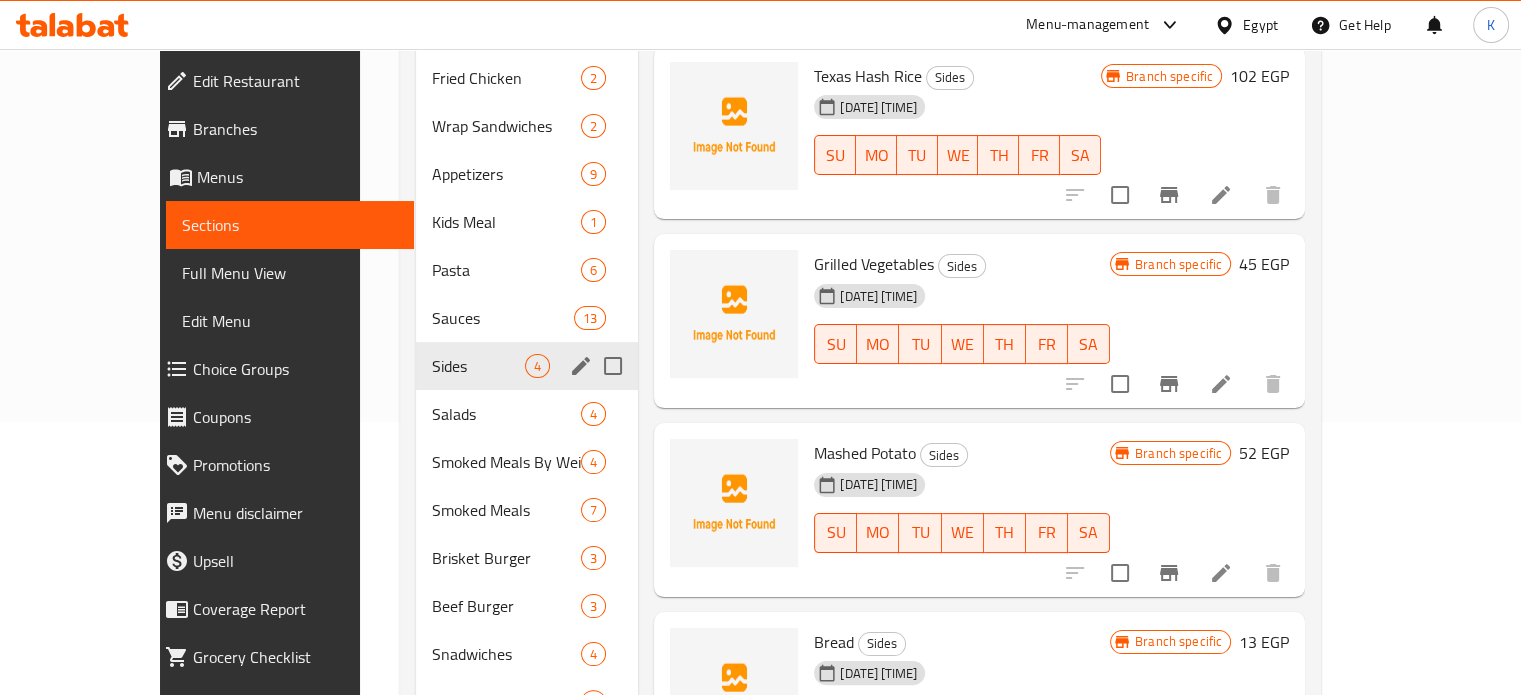 scroll, scrollTop: 0, scrollLeft: 0, axis: both 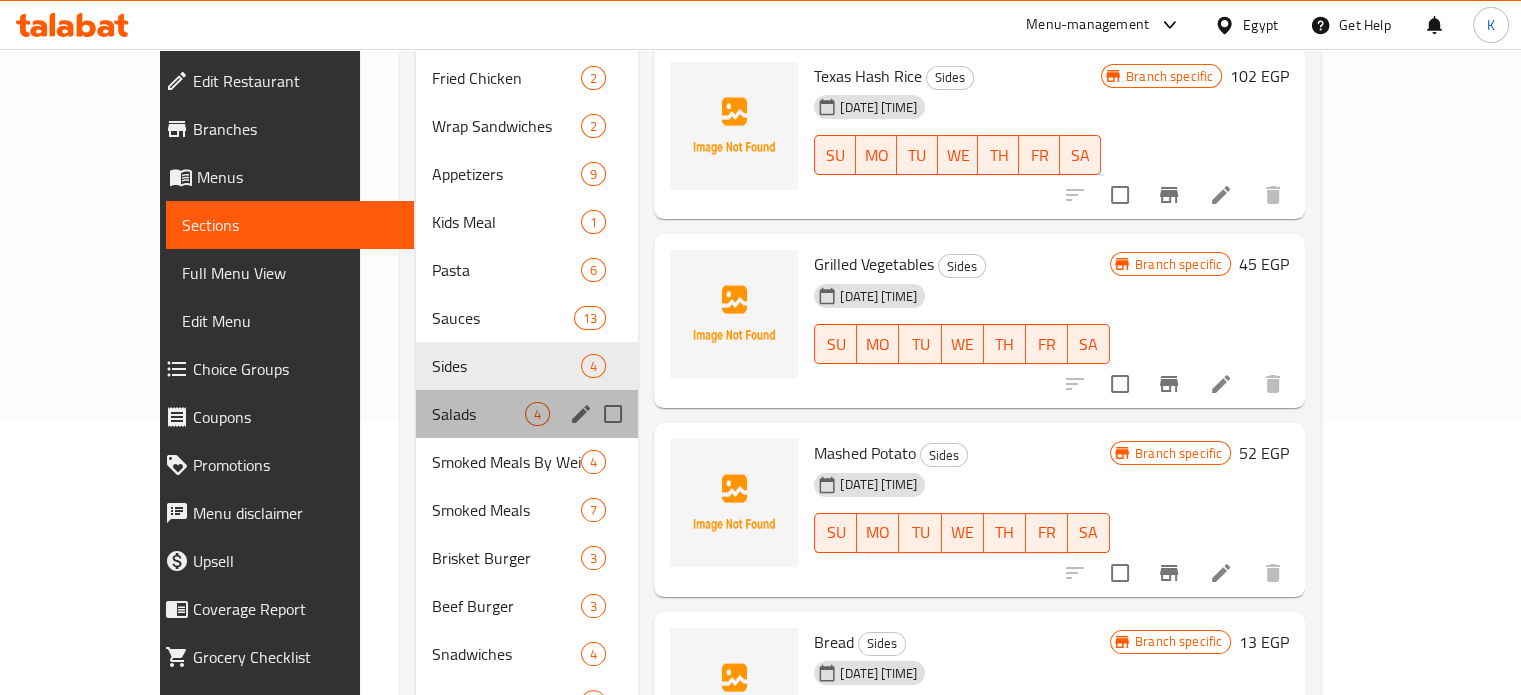 click on "Salads 4" at bounding box center [527, 414] 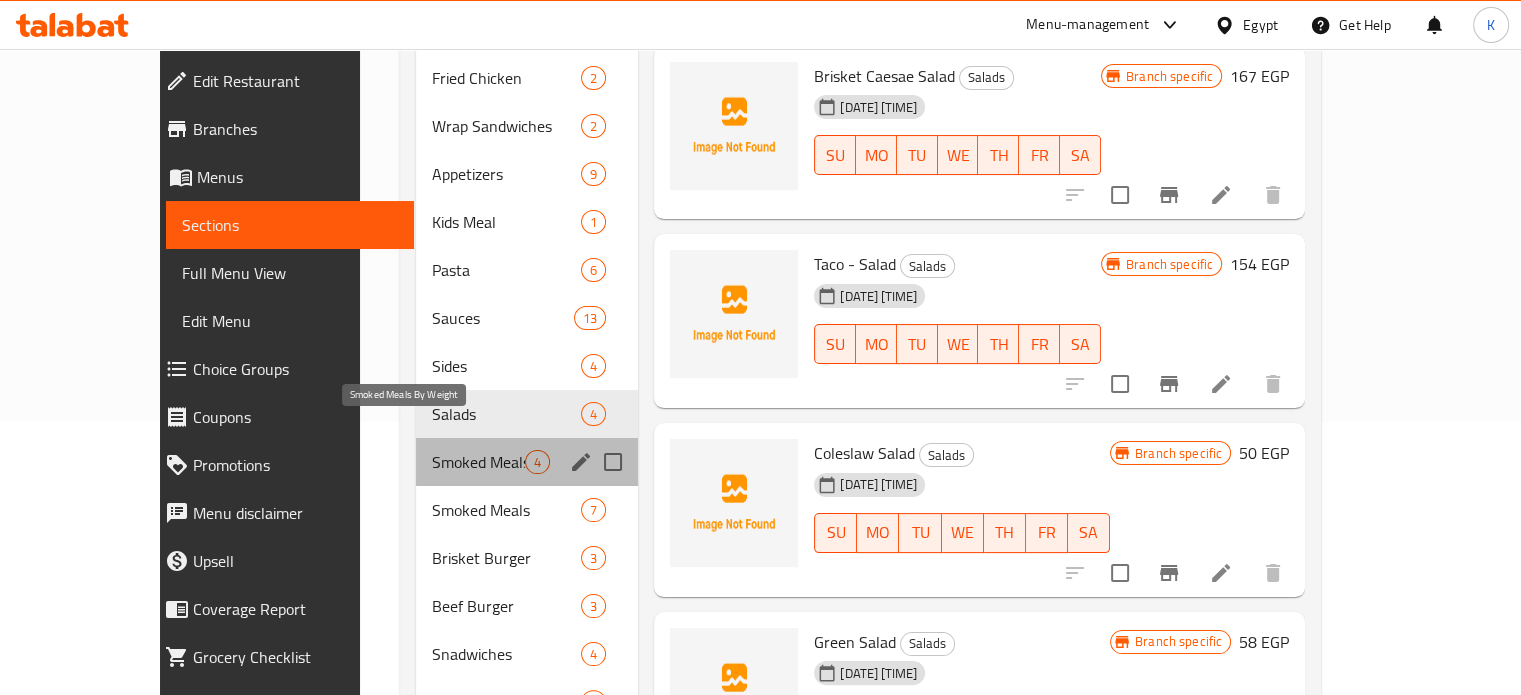 click on "Smoked Meals By Weight" at bounding box center (478, 462) 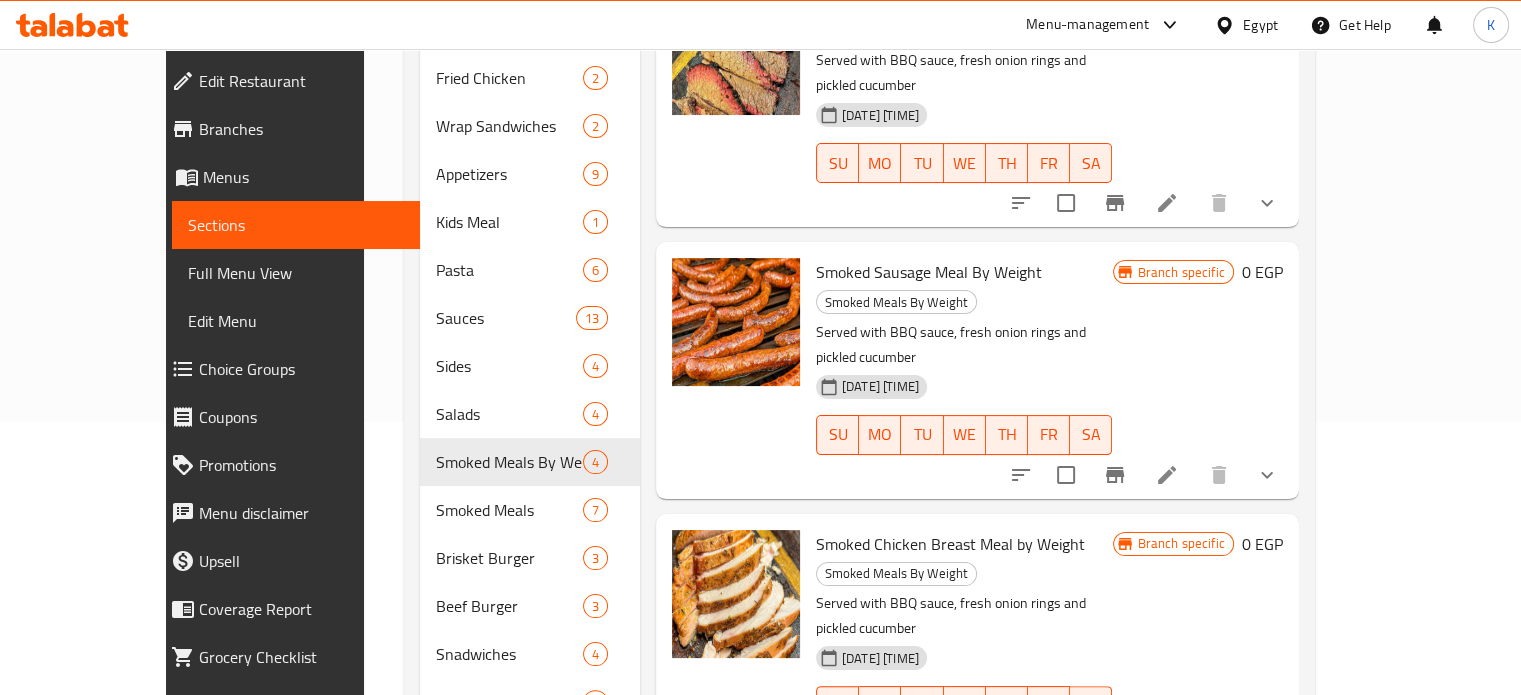 scroll, scrollTop: 0, scrollLeft: 0, axis: both 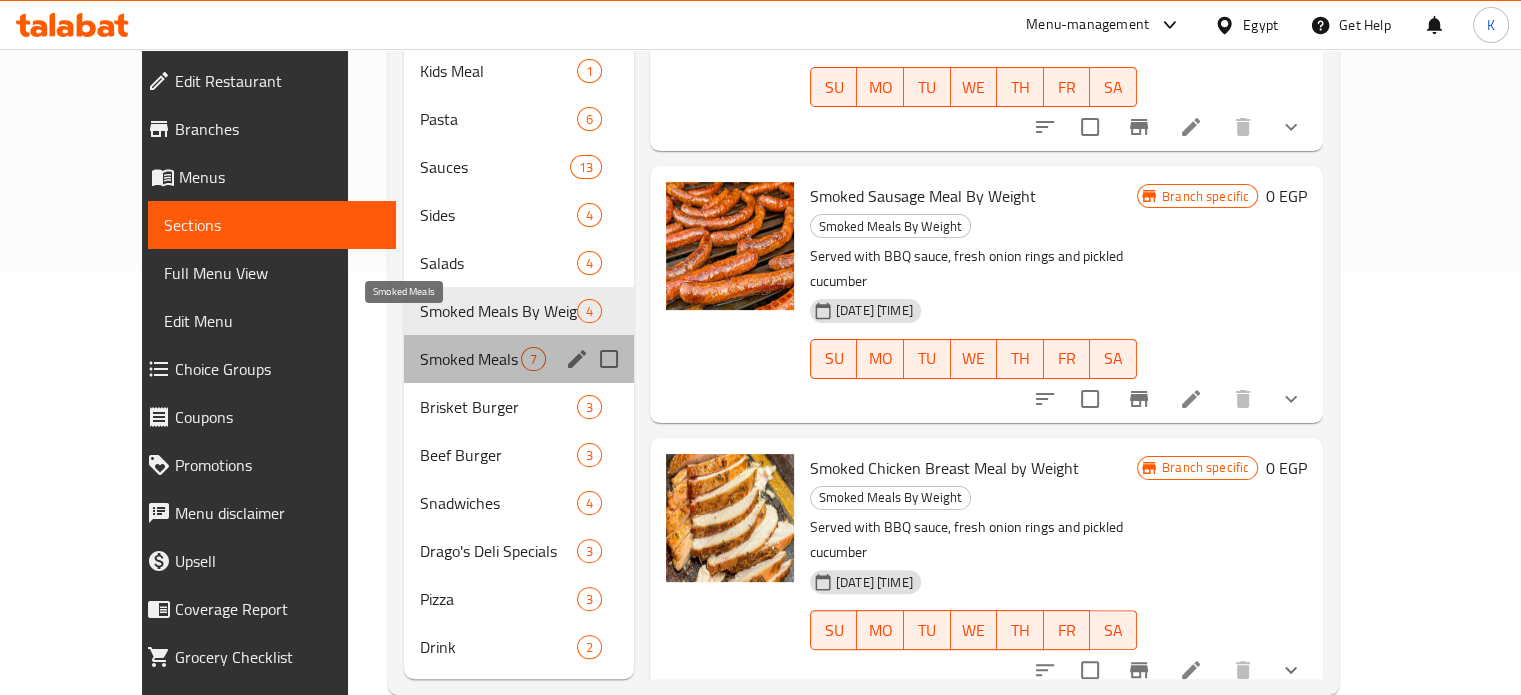 click on "Smoked Meals" at bounding box center (470, 359) 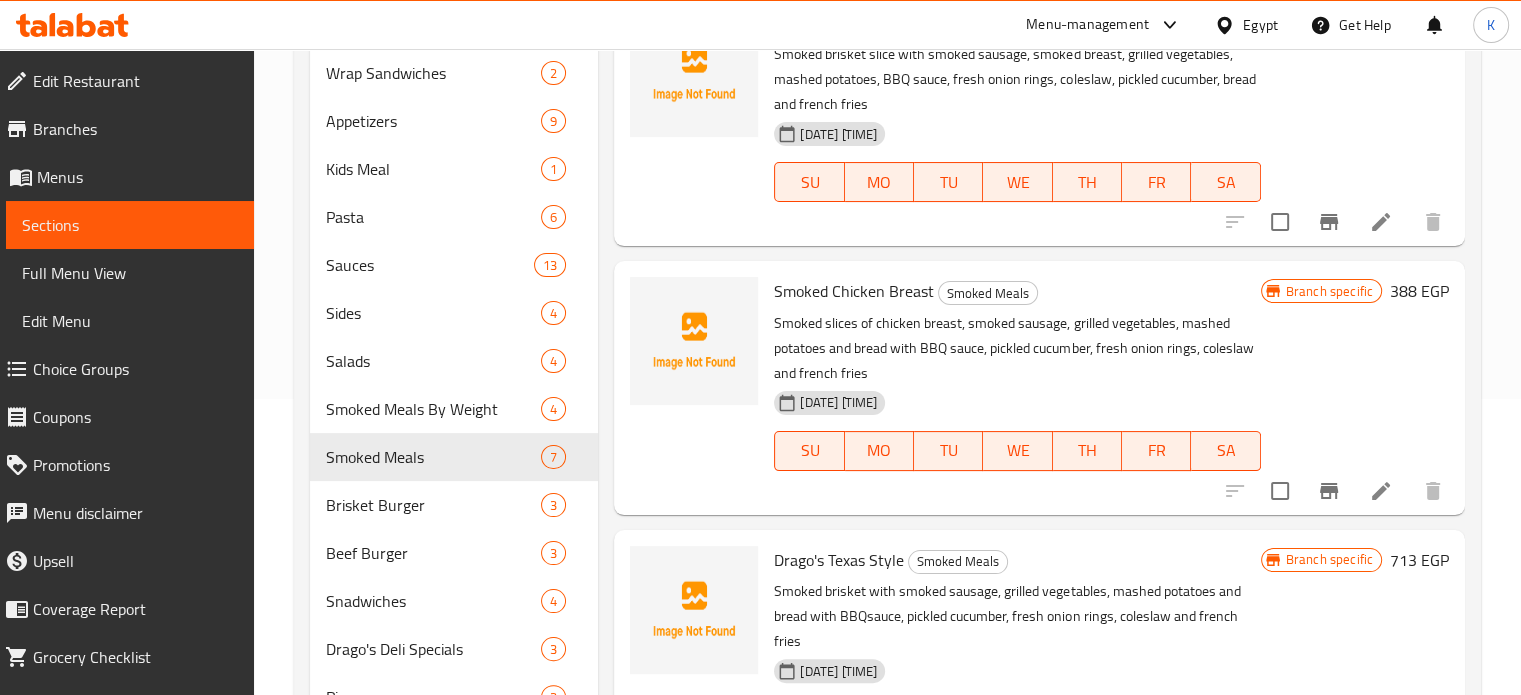 scroll, scrollTop: 293, scrollLeft: 0, axis: vertical 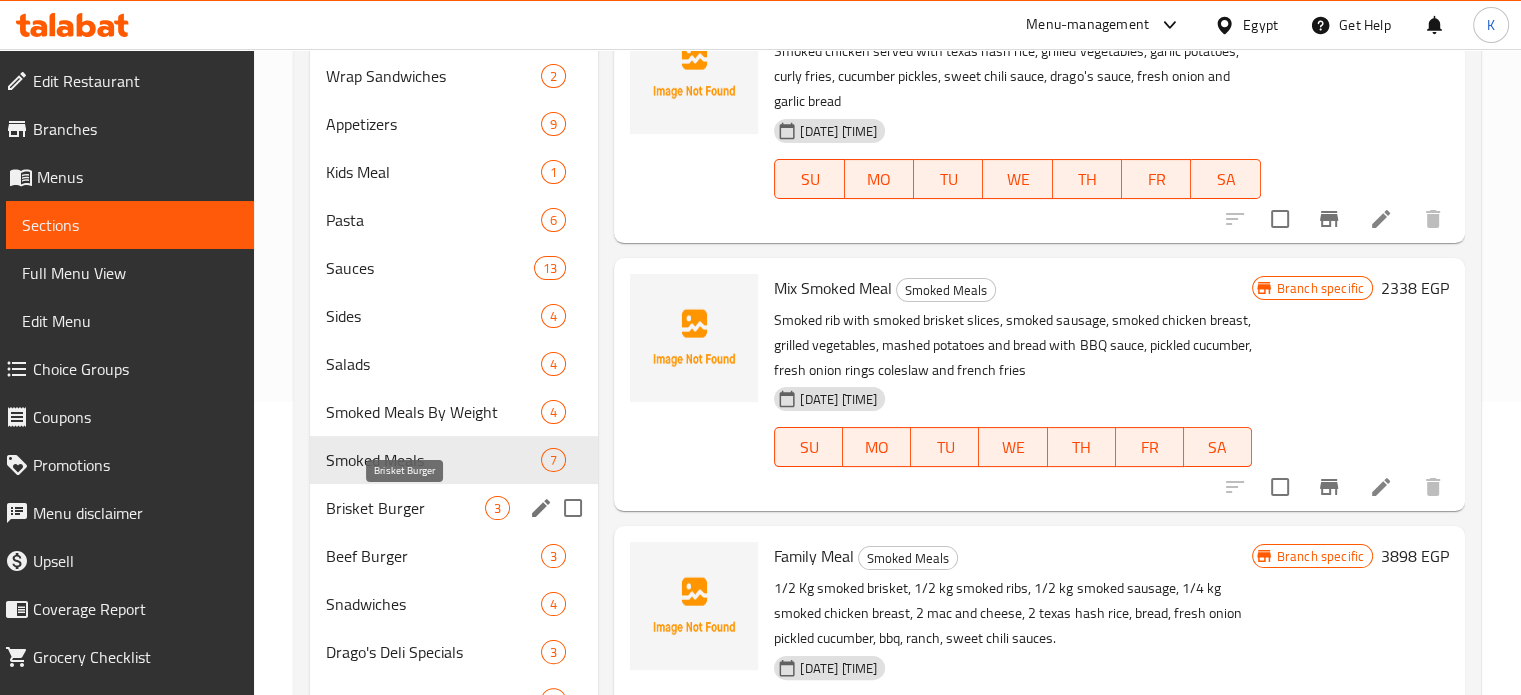click on "Brisket Burger" at bounding box center [406, 508] 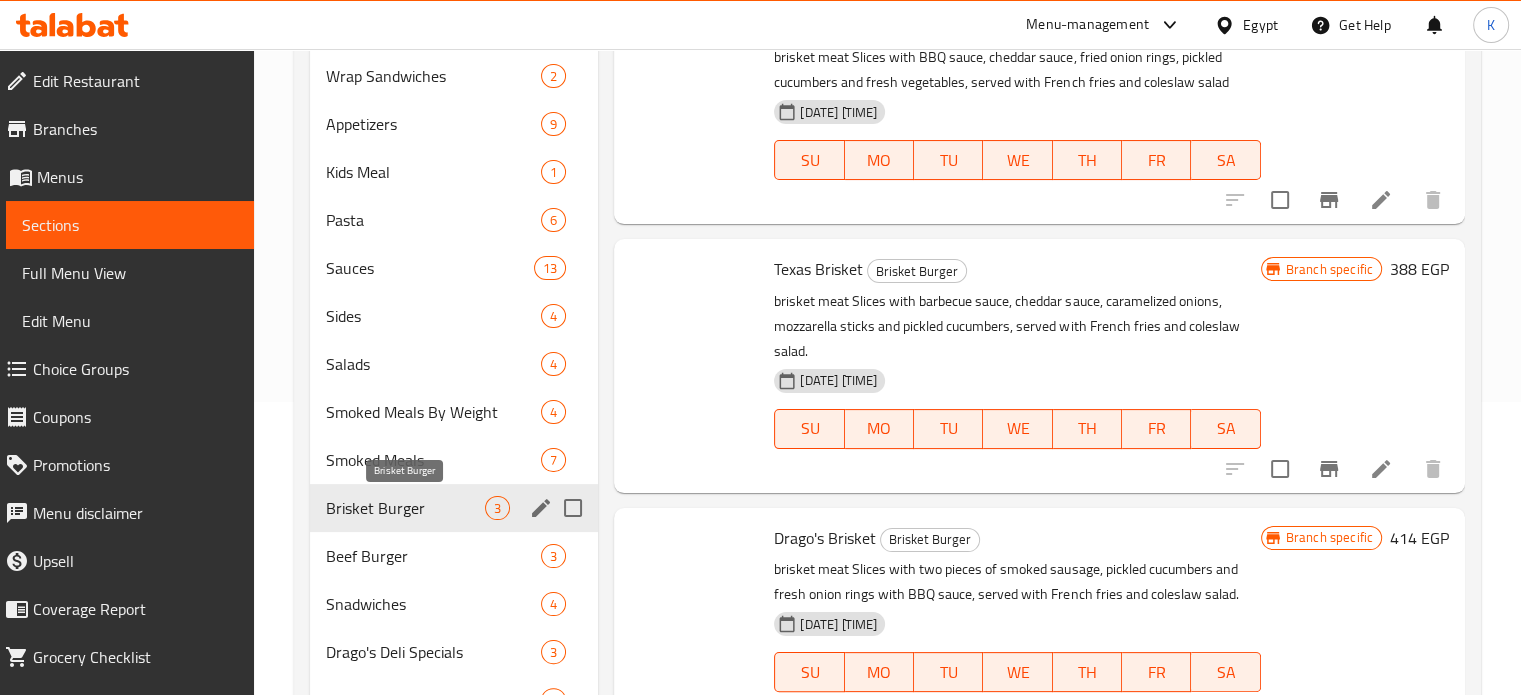scroll, scrollTop: 0, scrollLeft: 0, axis: both 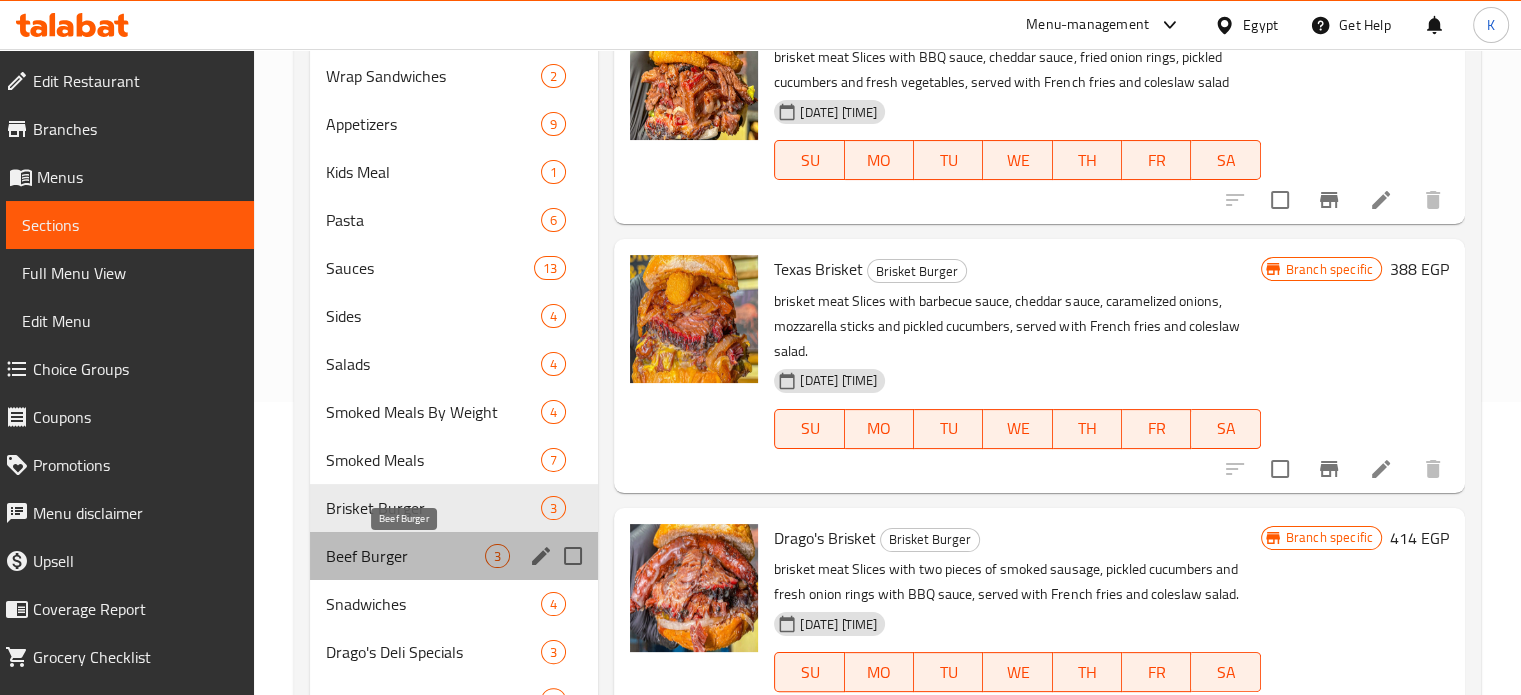 click on "Beef Burger" at bounding box center (406, 556) 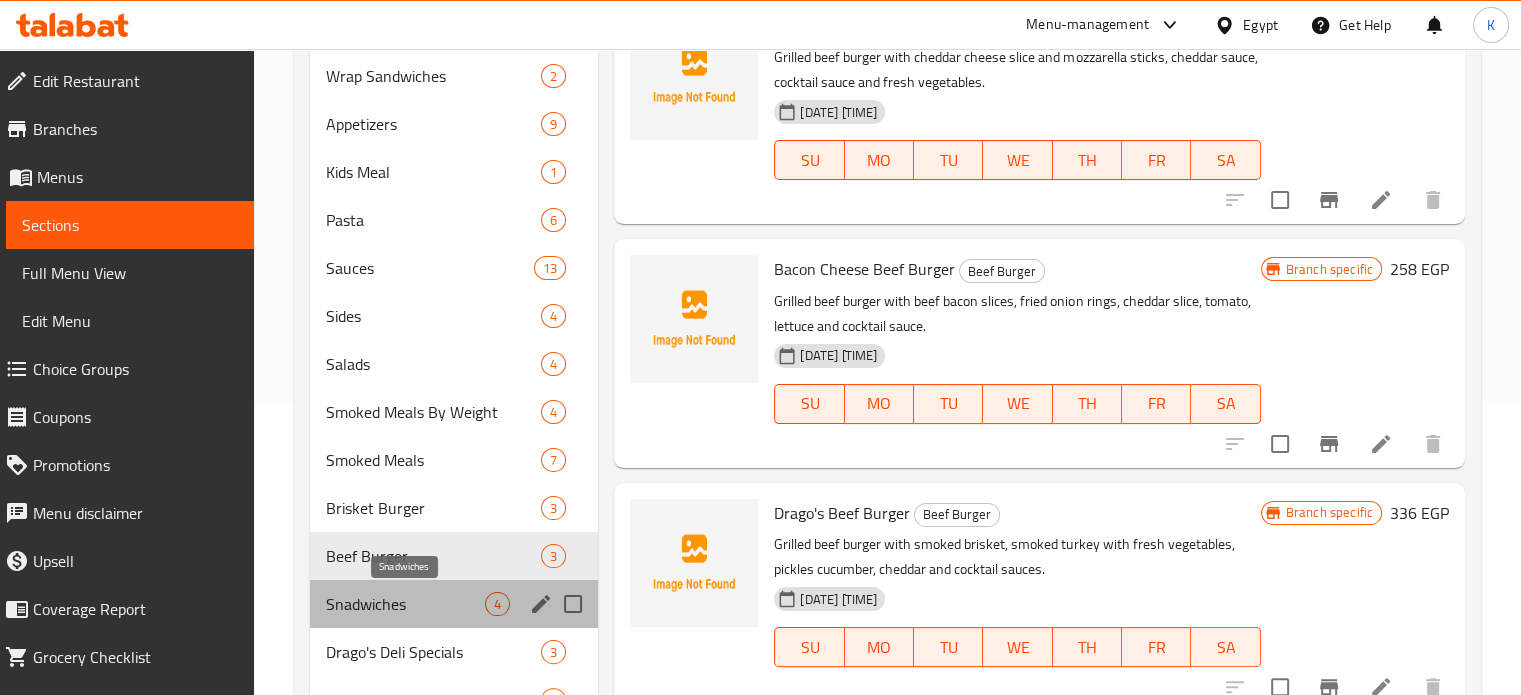 click on "Snadwiches" at bounding box center [406, 604] 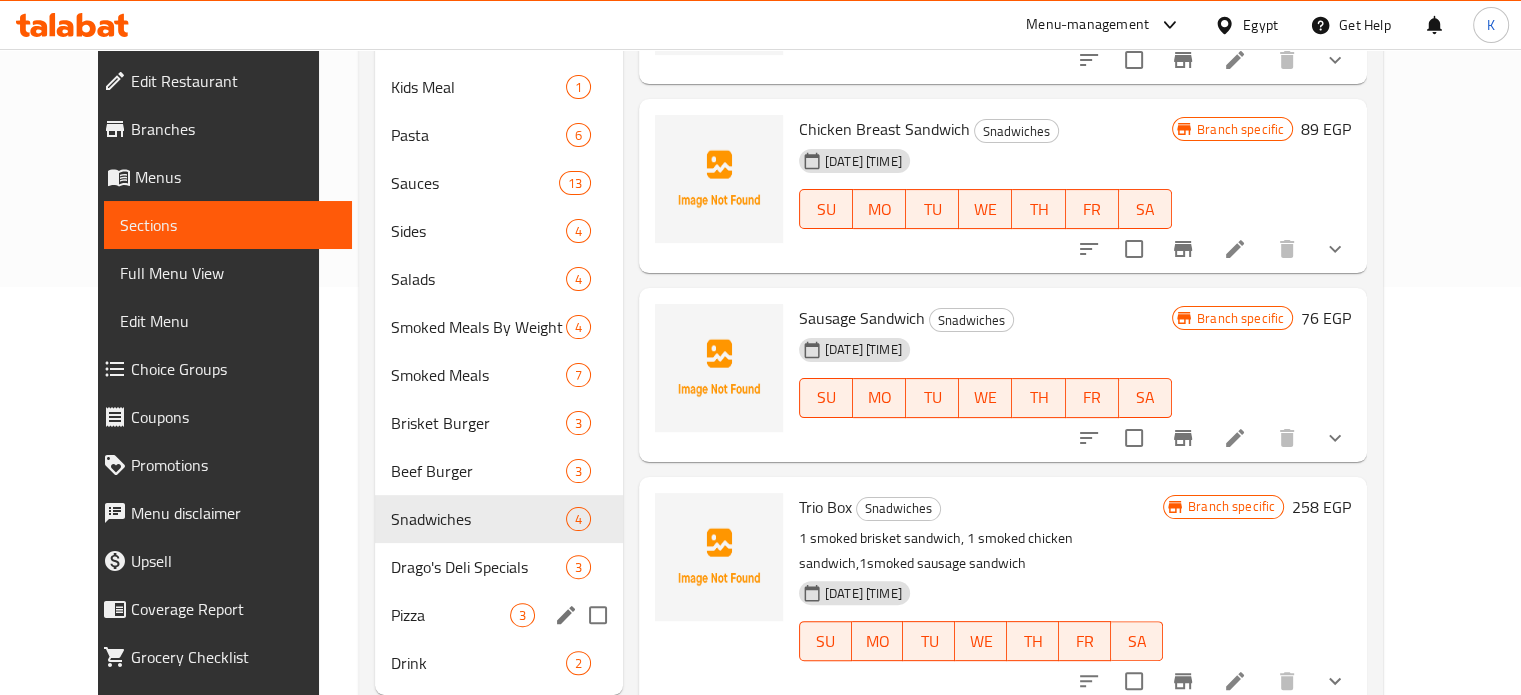 scroll, scrollTop: 433, scrollLeft: 0, axis: vertical 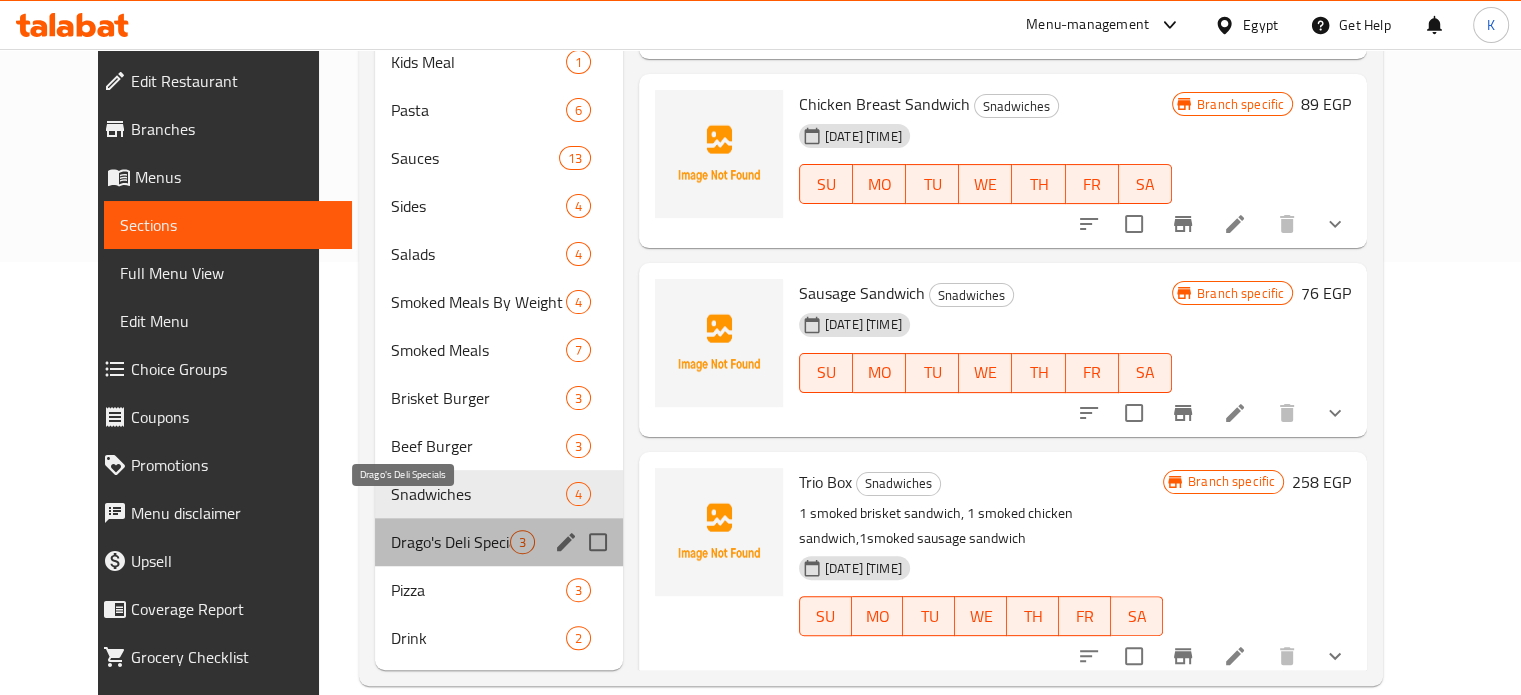 click on "Drago's Deli Specials" at bounding box center (450, 542) 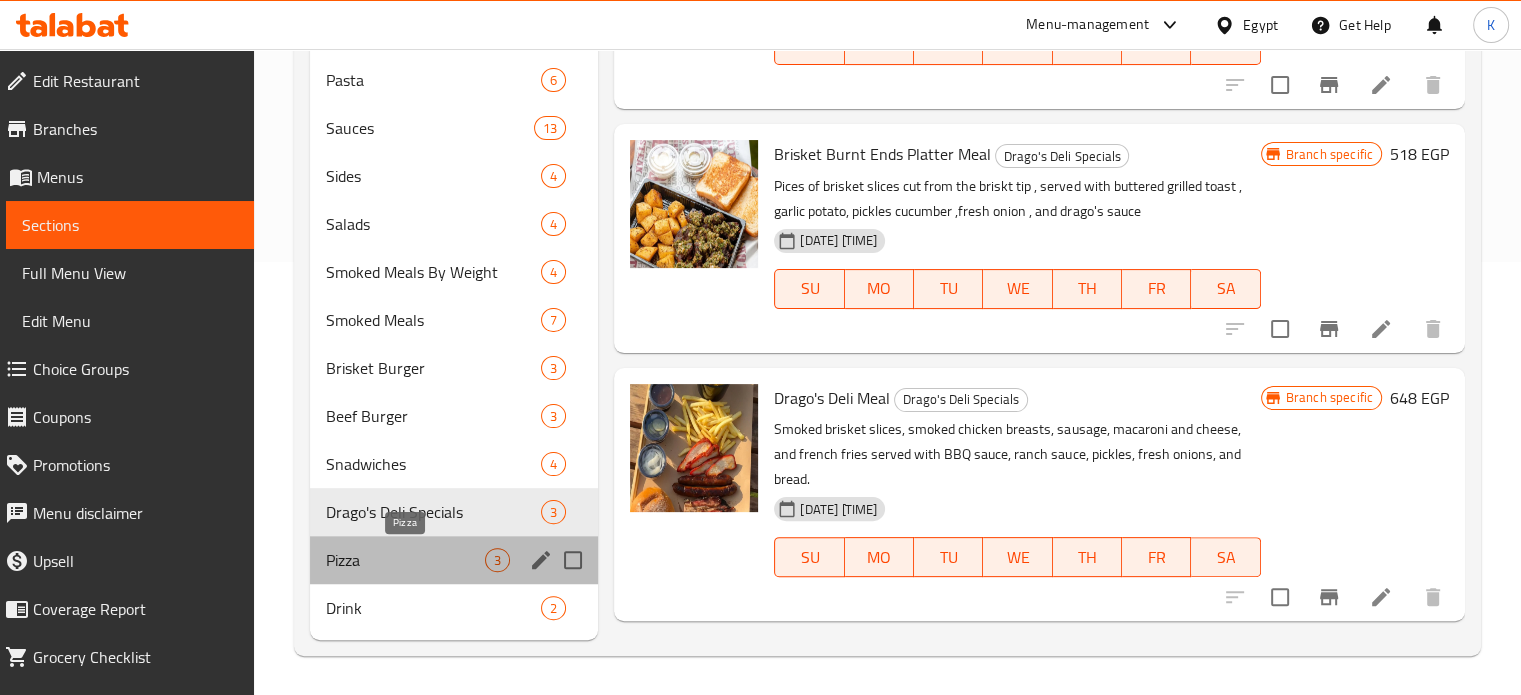 click on "Pizza" at bounding box center (406, 560) 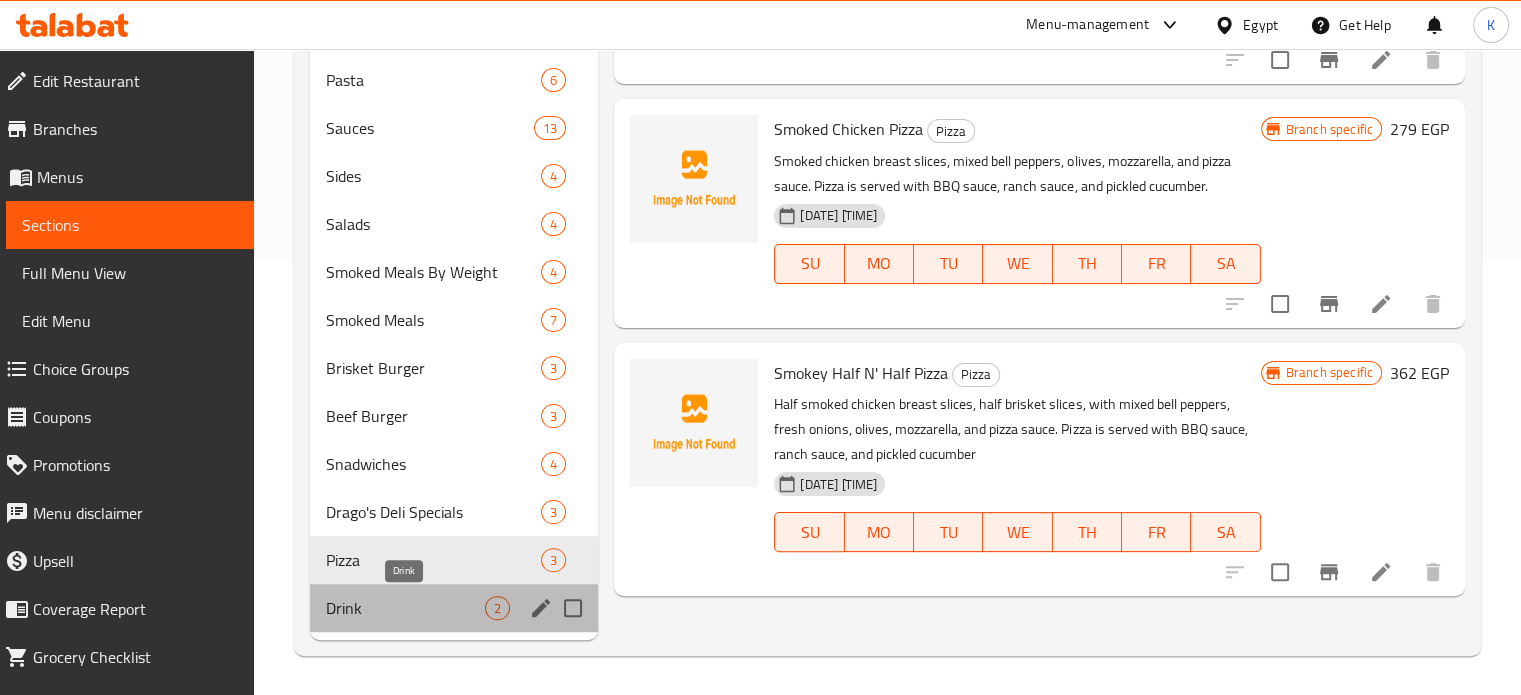 click on "Drink" at bounding box center [406, 608] 